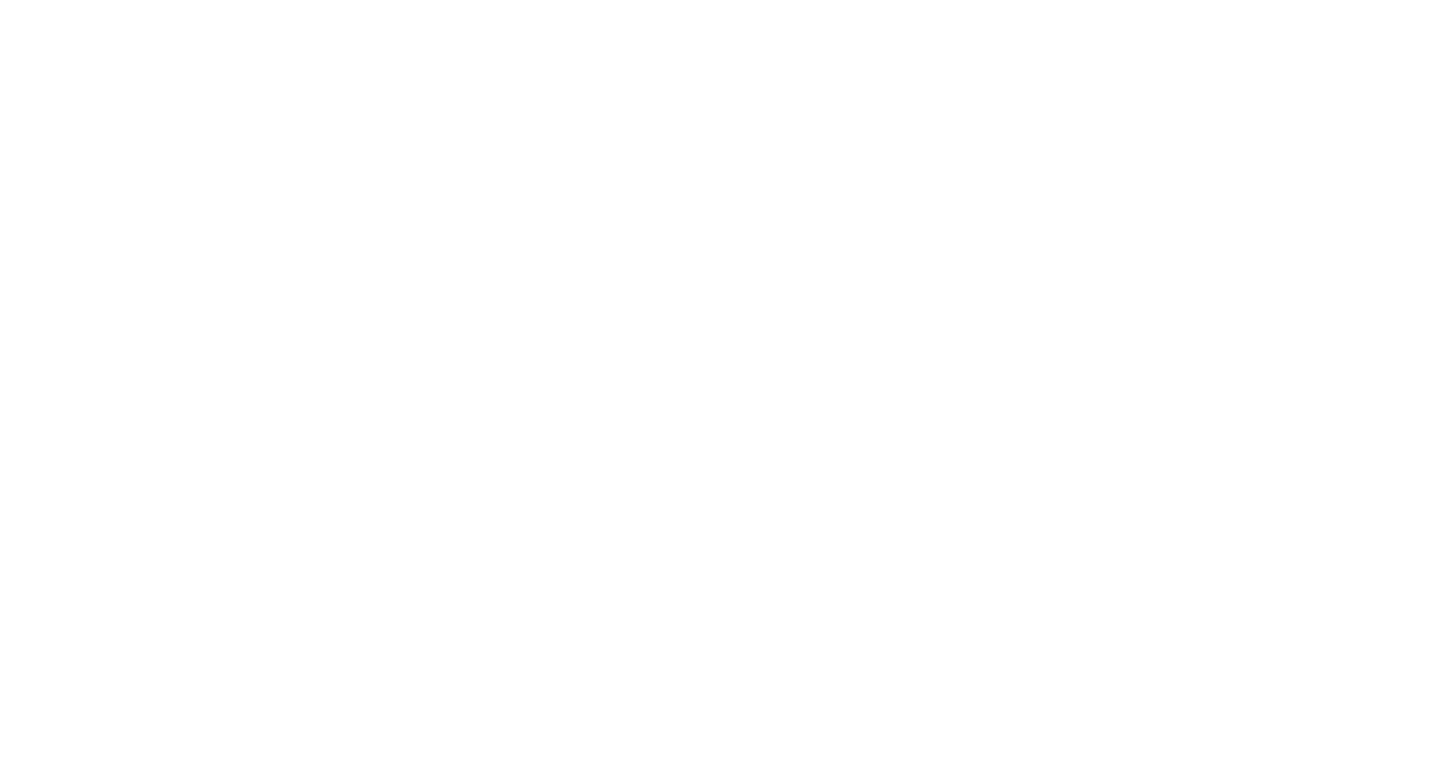 scroll, scrollTop: 0, scrollLeft: 0, axis: both 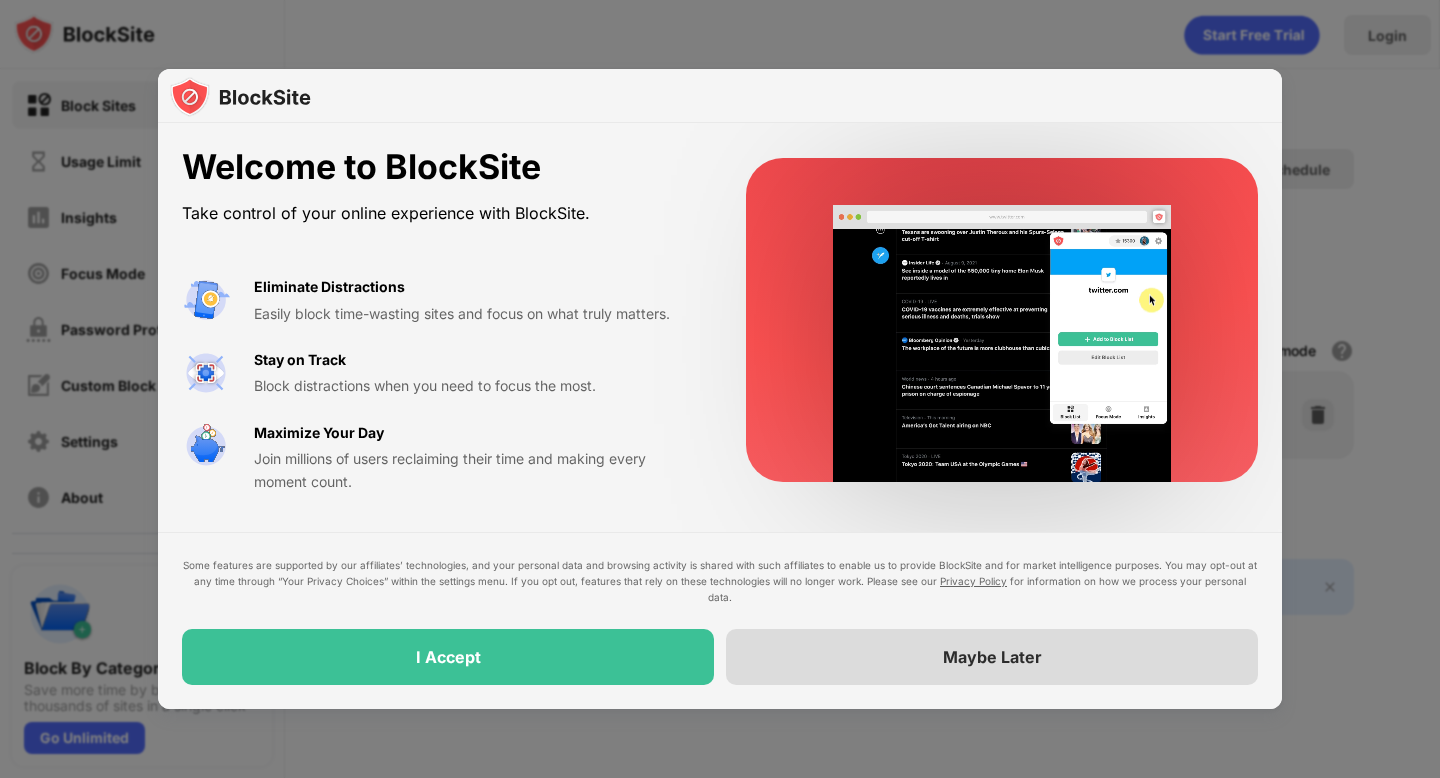 click on "Maybe Later" at bounding box center (992, 657) 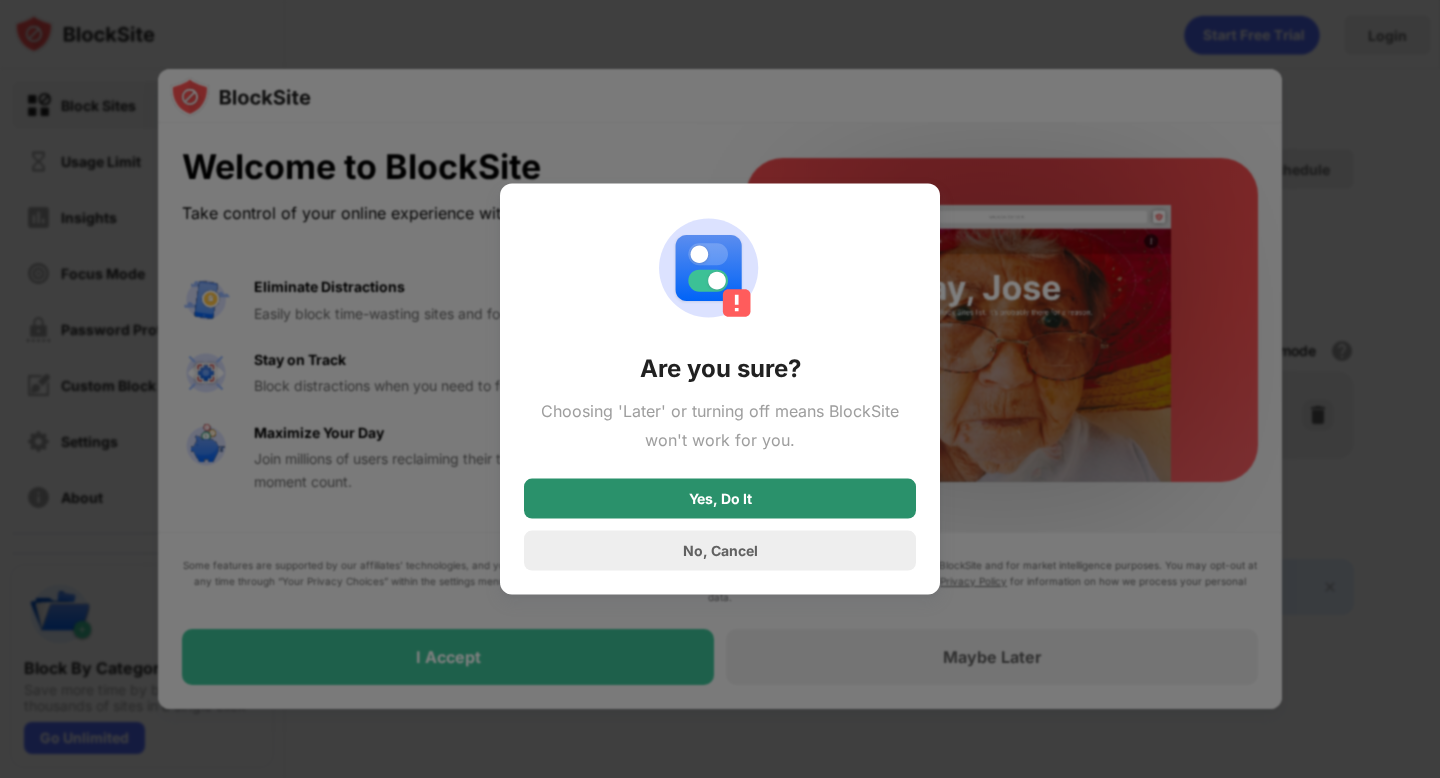 click on "Yes, Do It" at bounding box center [720, 498] 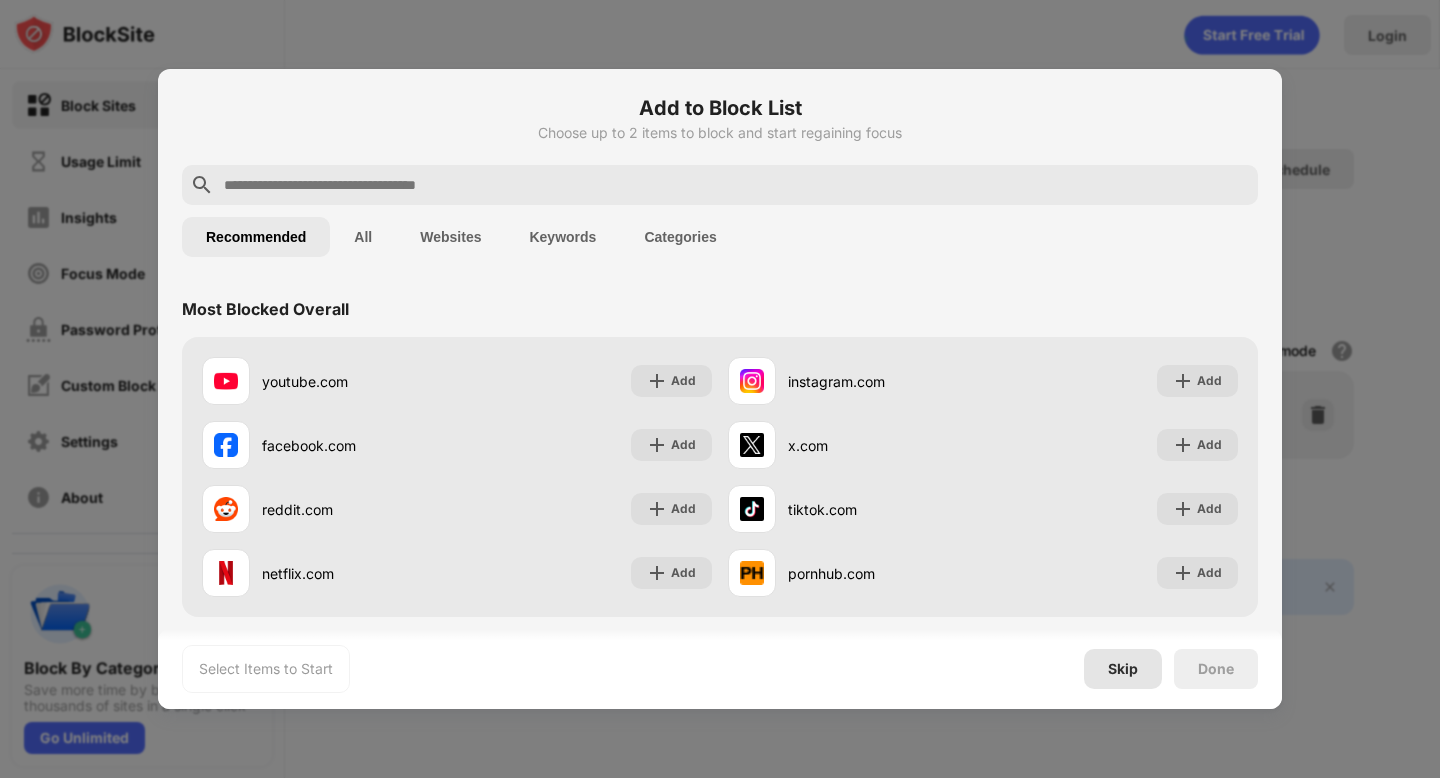 click on "Skip" at bounding box center [1123, 669] 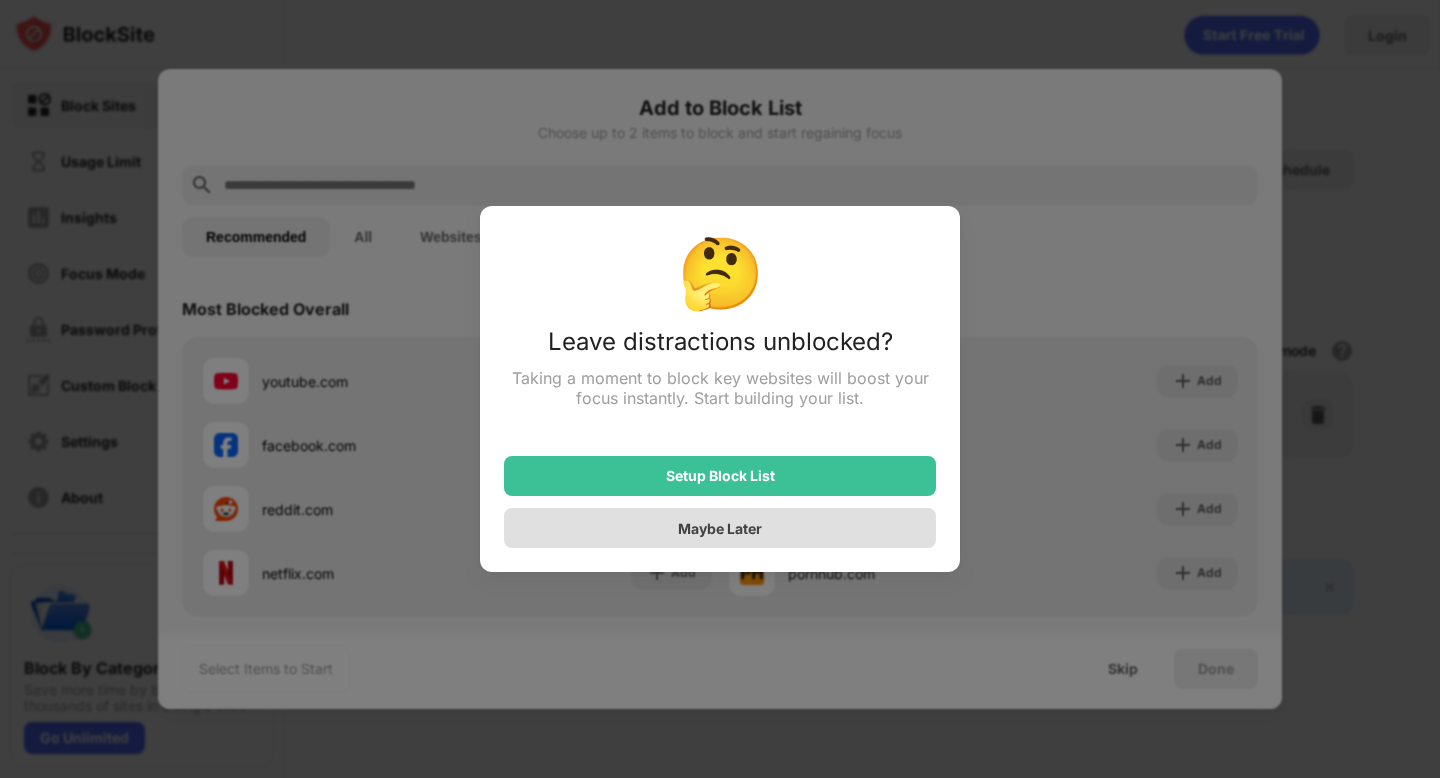 click on "Maybe Later" at bounding box center (720, 528) 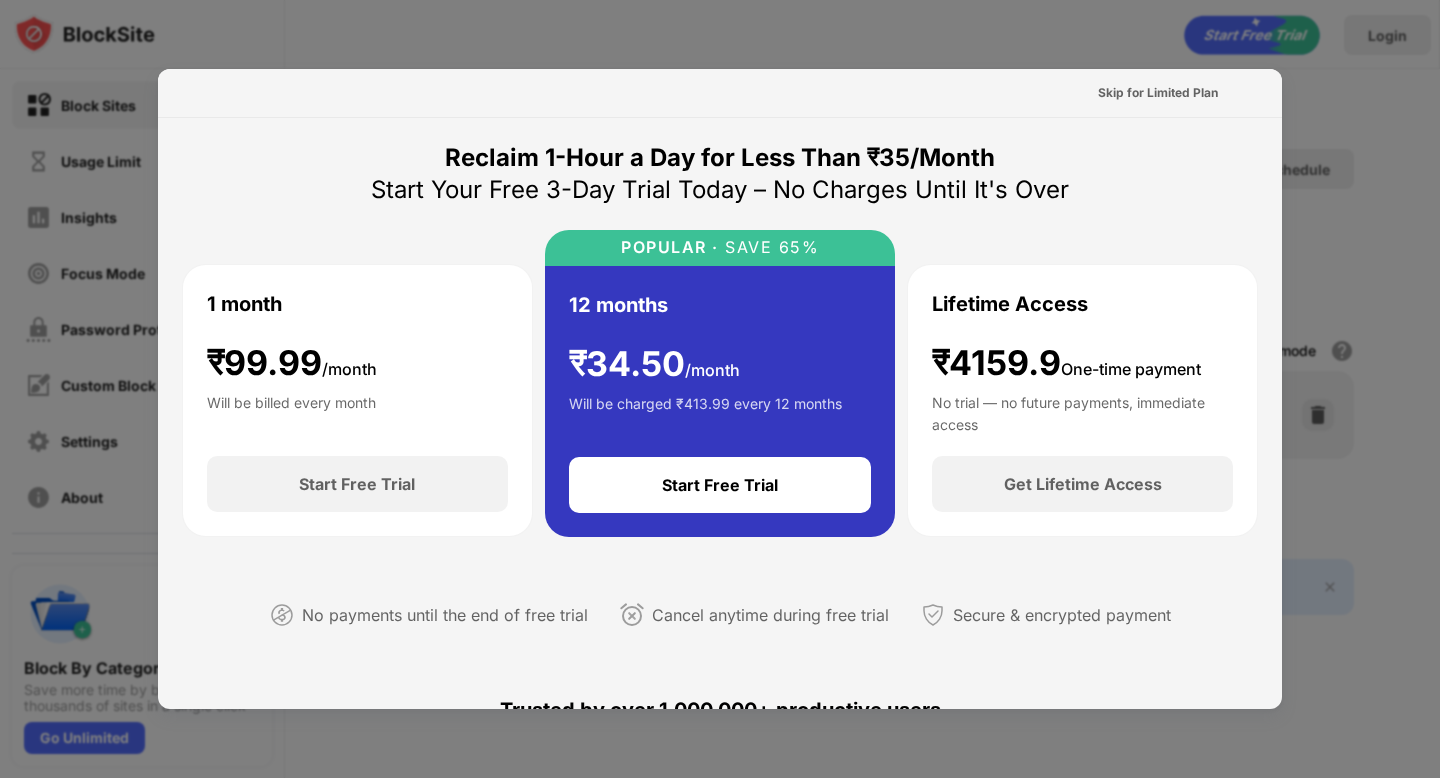 click at bounding box center [720, 389] 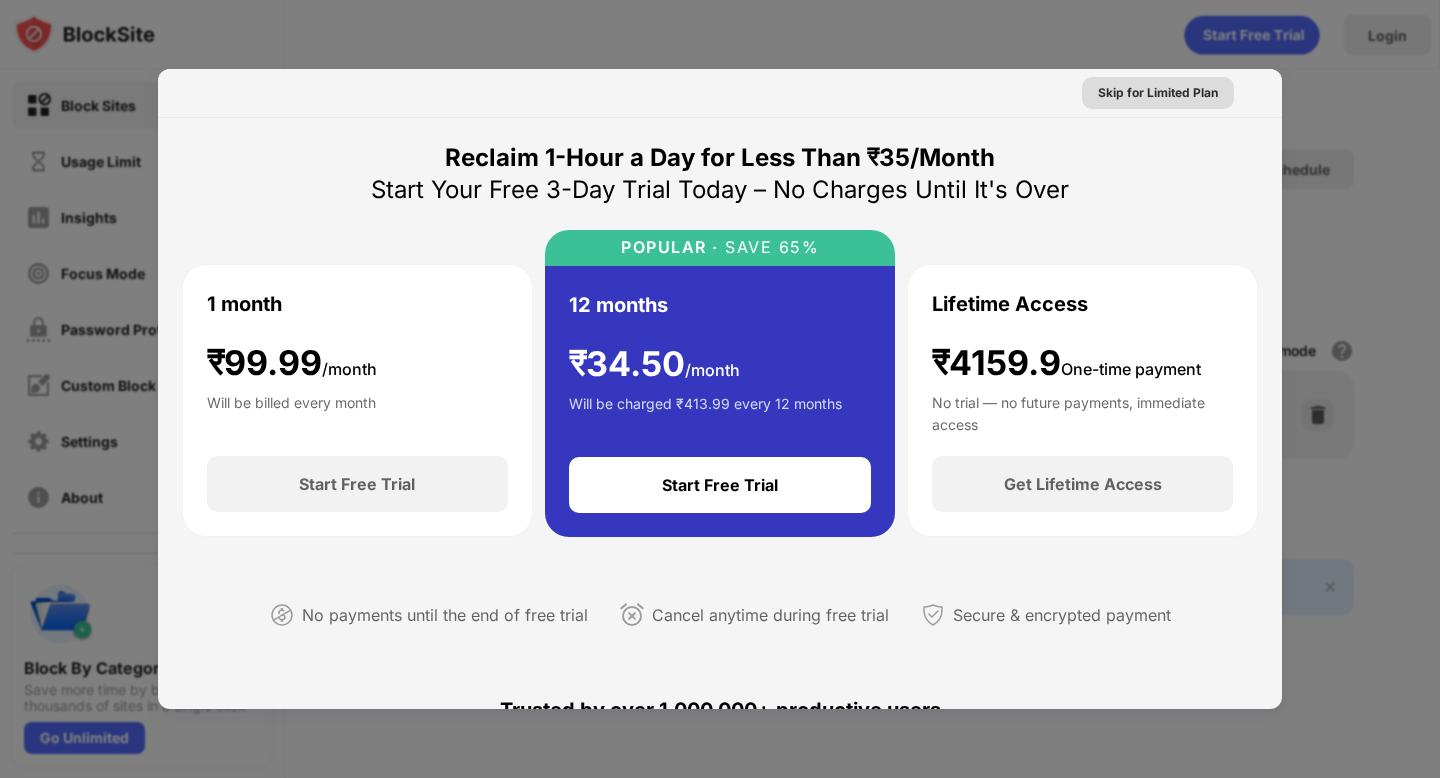 click on "Skip for Limited Plan" at bounding box center (1158, 93) 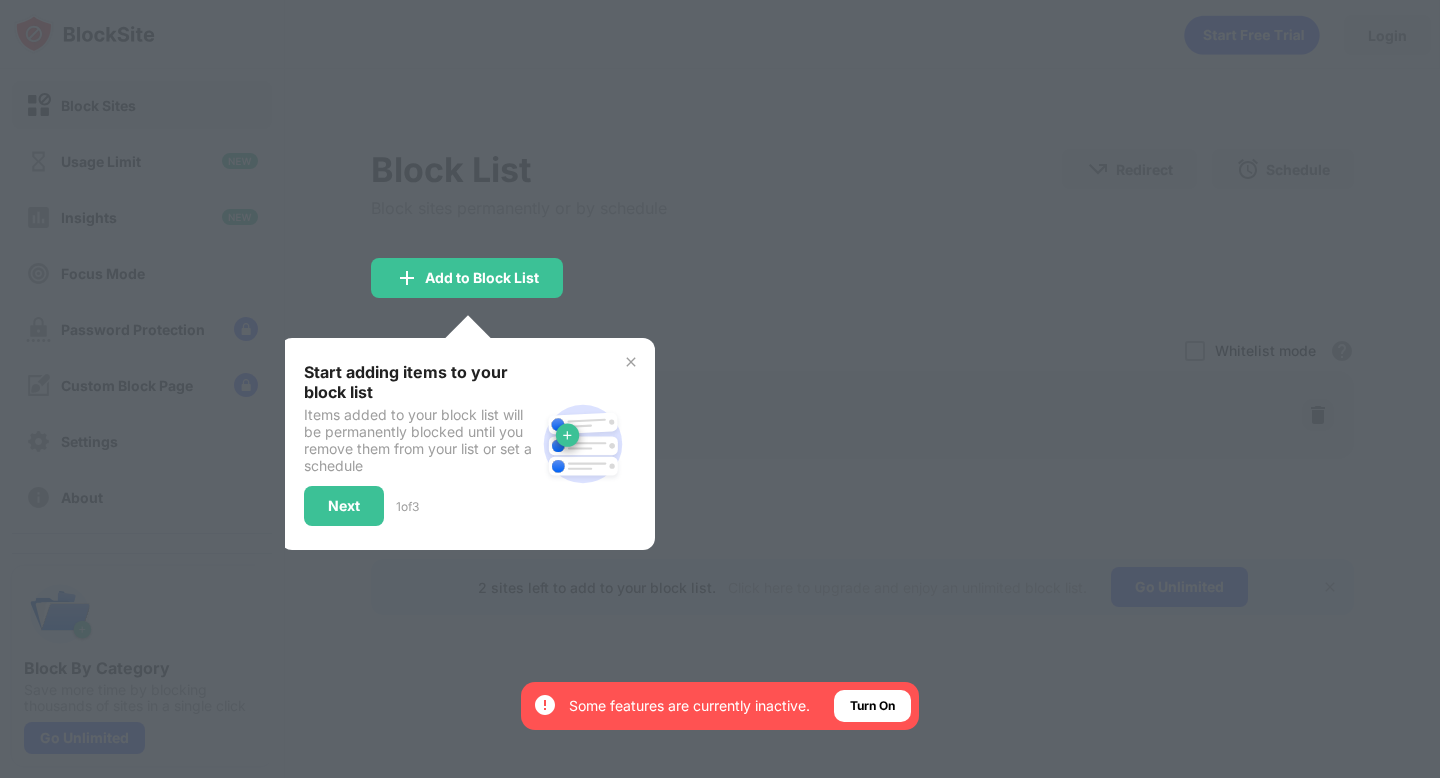 click at bounding box center [631, 362] 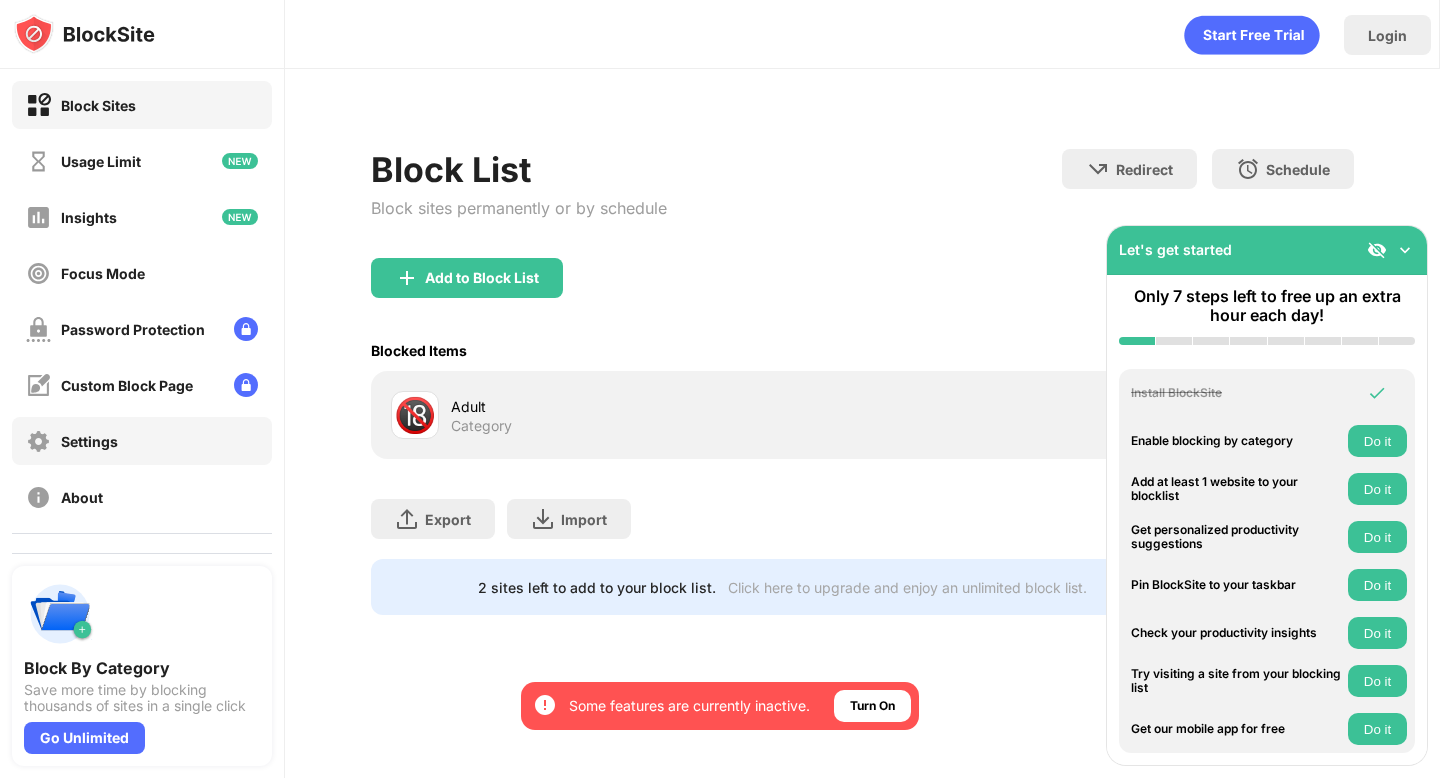 click on "Settings" at bounding box center (89, 441) 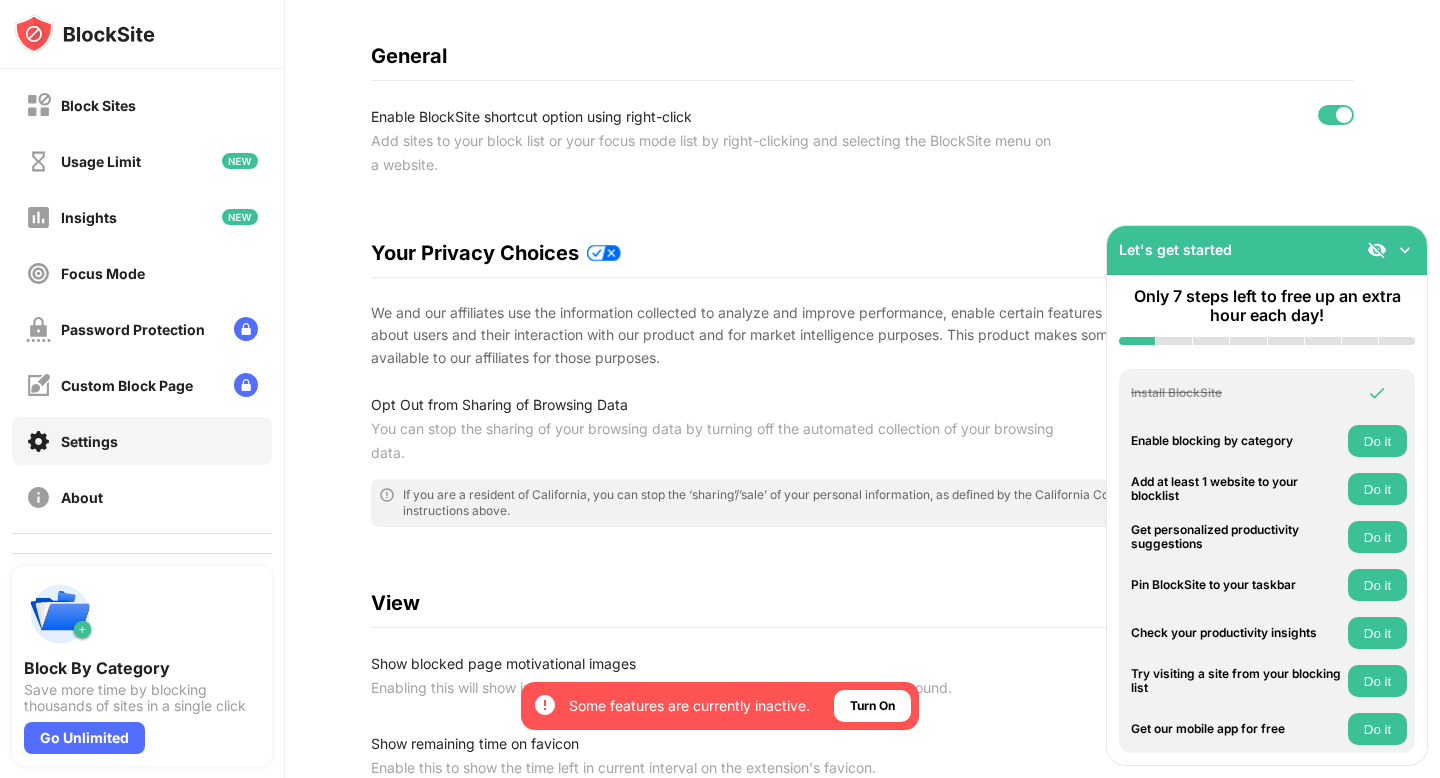 scroll, scrollTop: 131, scrollLeft: 0, axis: vertical 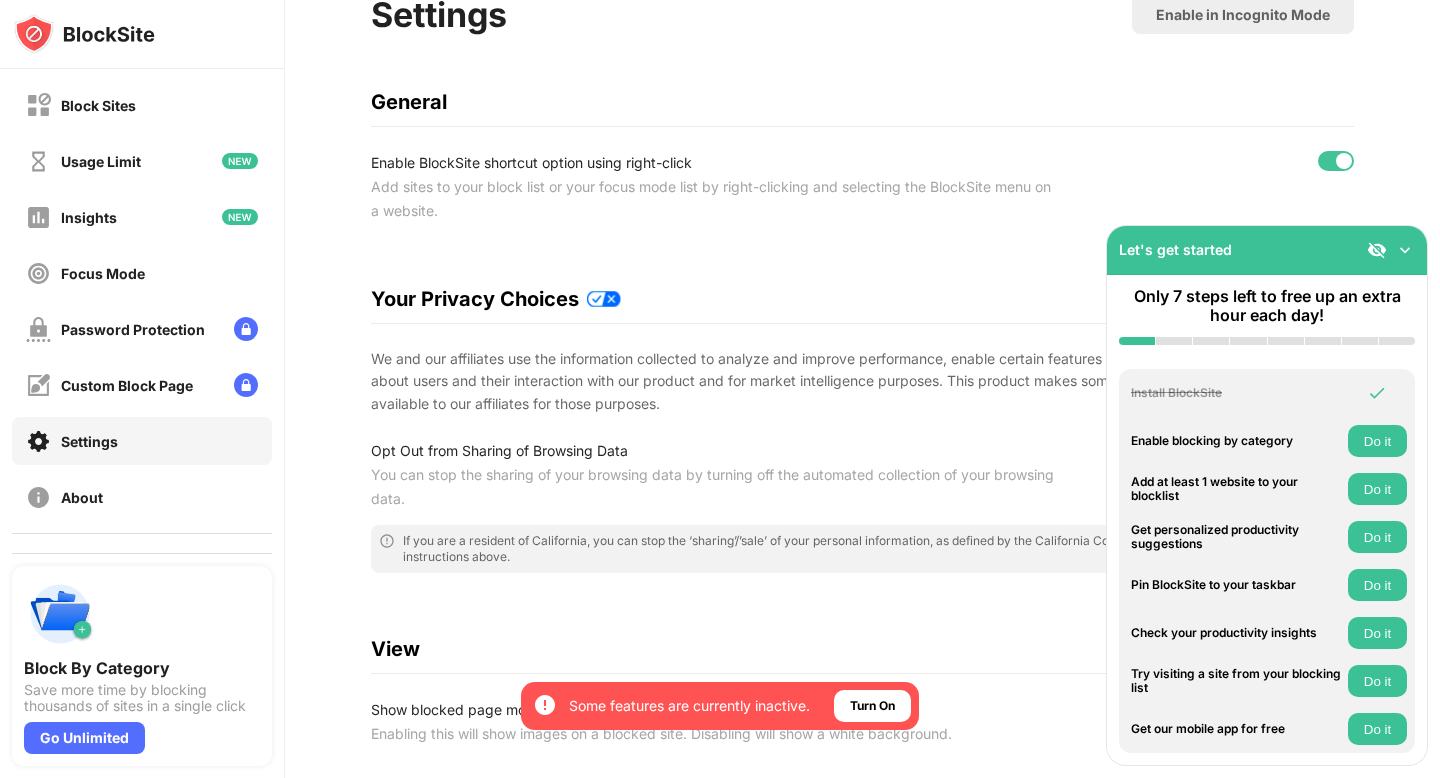 click at bounding box center (1405, 250) 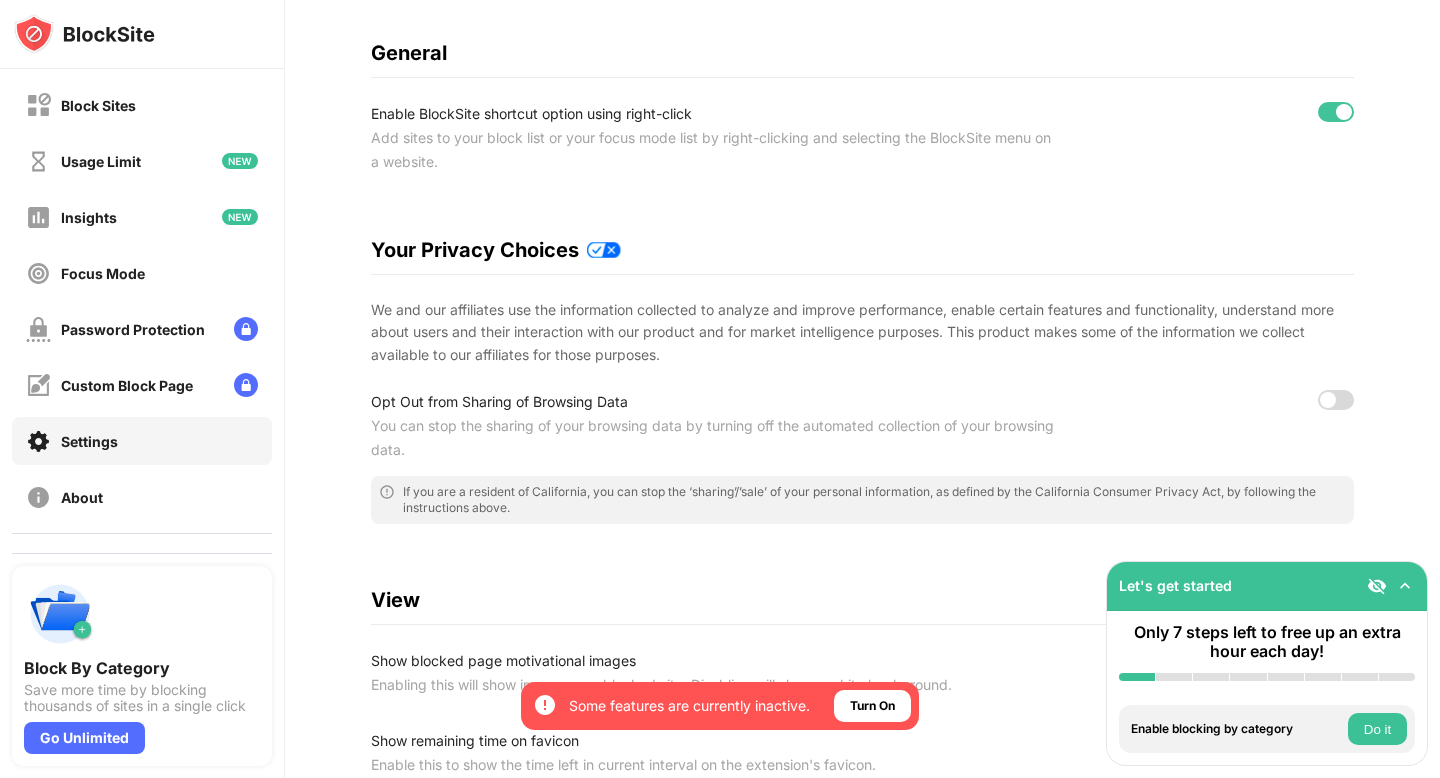 scroll, scrollTop: 0, scrollLeft: 0, axis: both 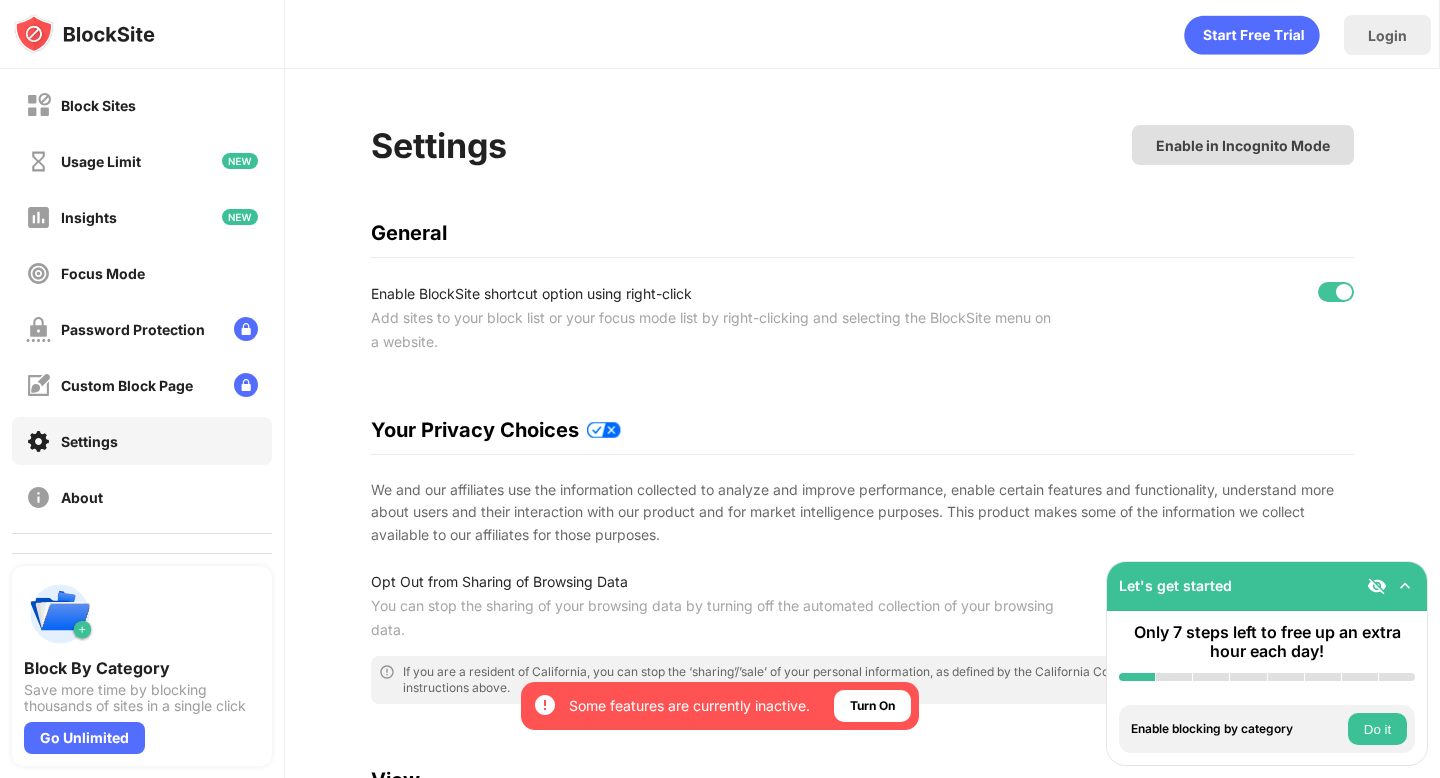 click on "Enable in Incognito Mode" at bounding box center [1243, 145] 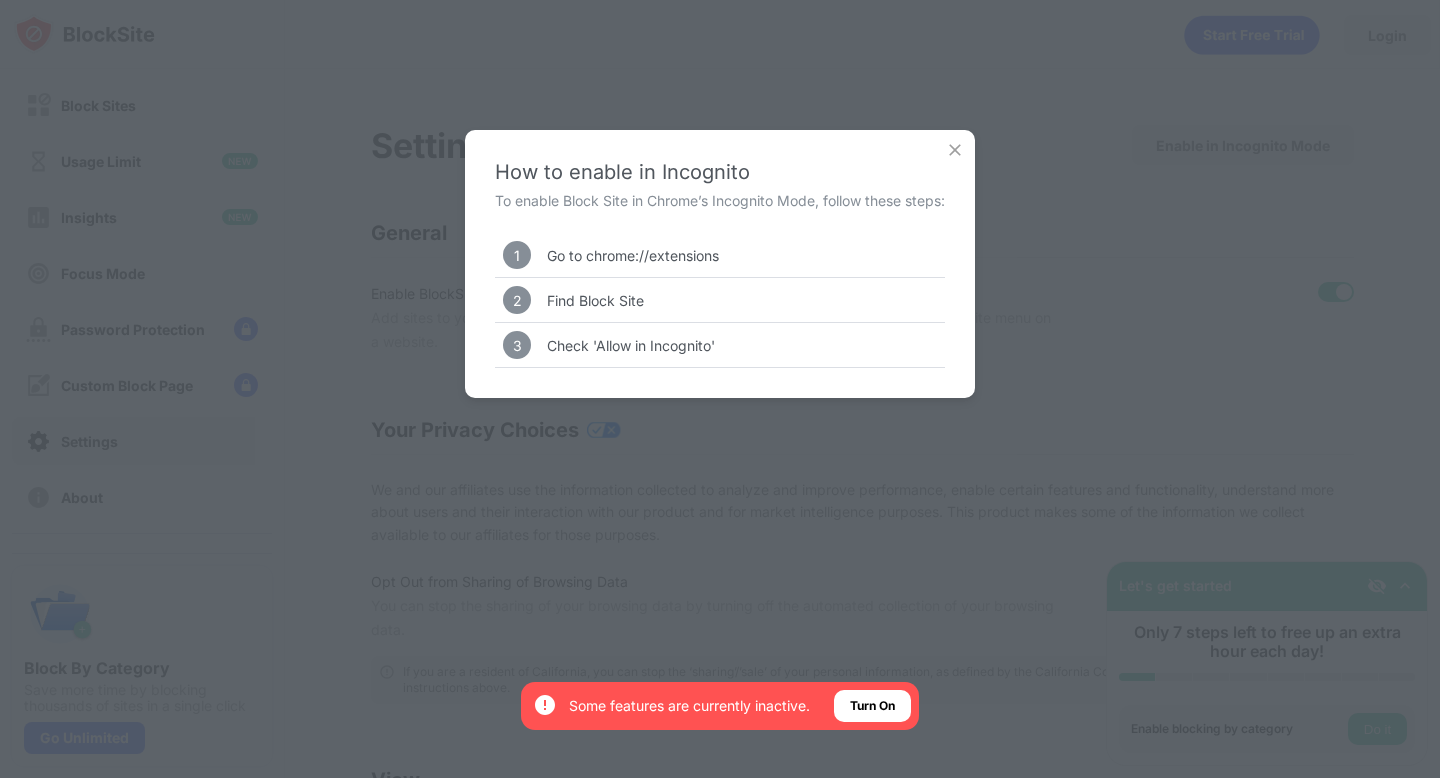 click on "Find Block Site" at bounding box center [595, 300] 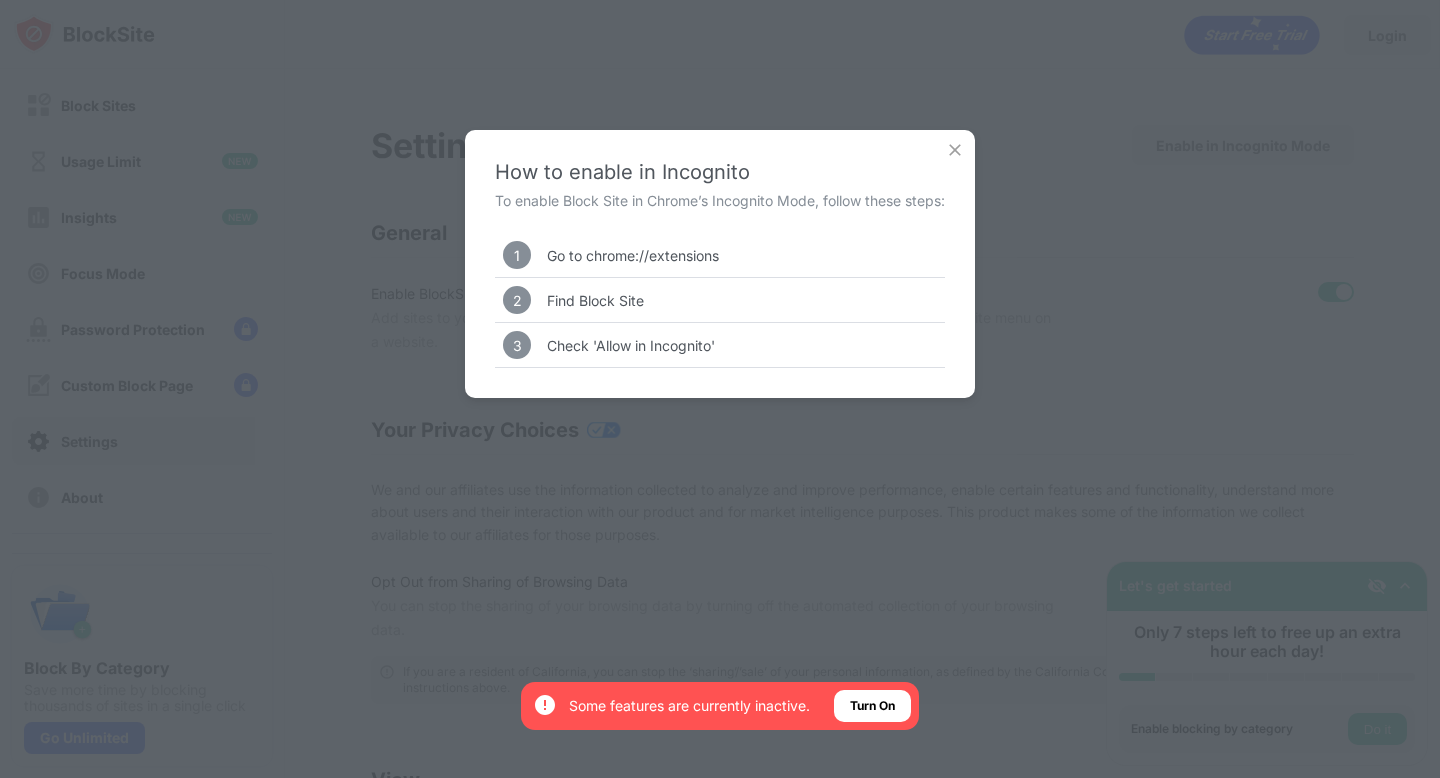click at bounding box center [955, 150] 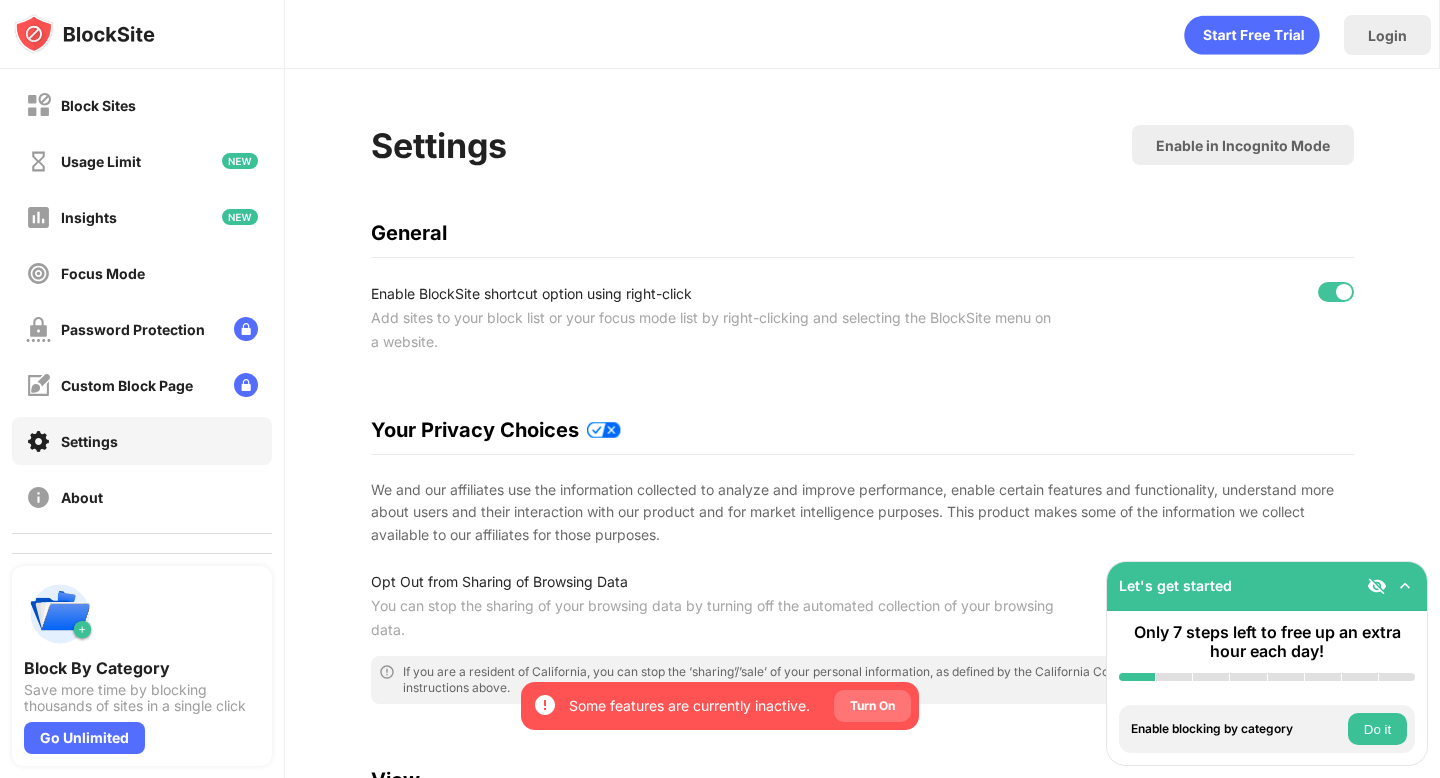 click on "Turn On" at bounding box center [872, 706] 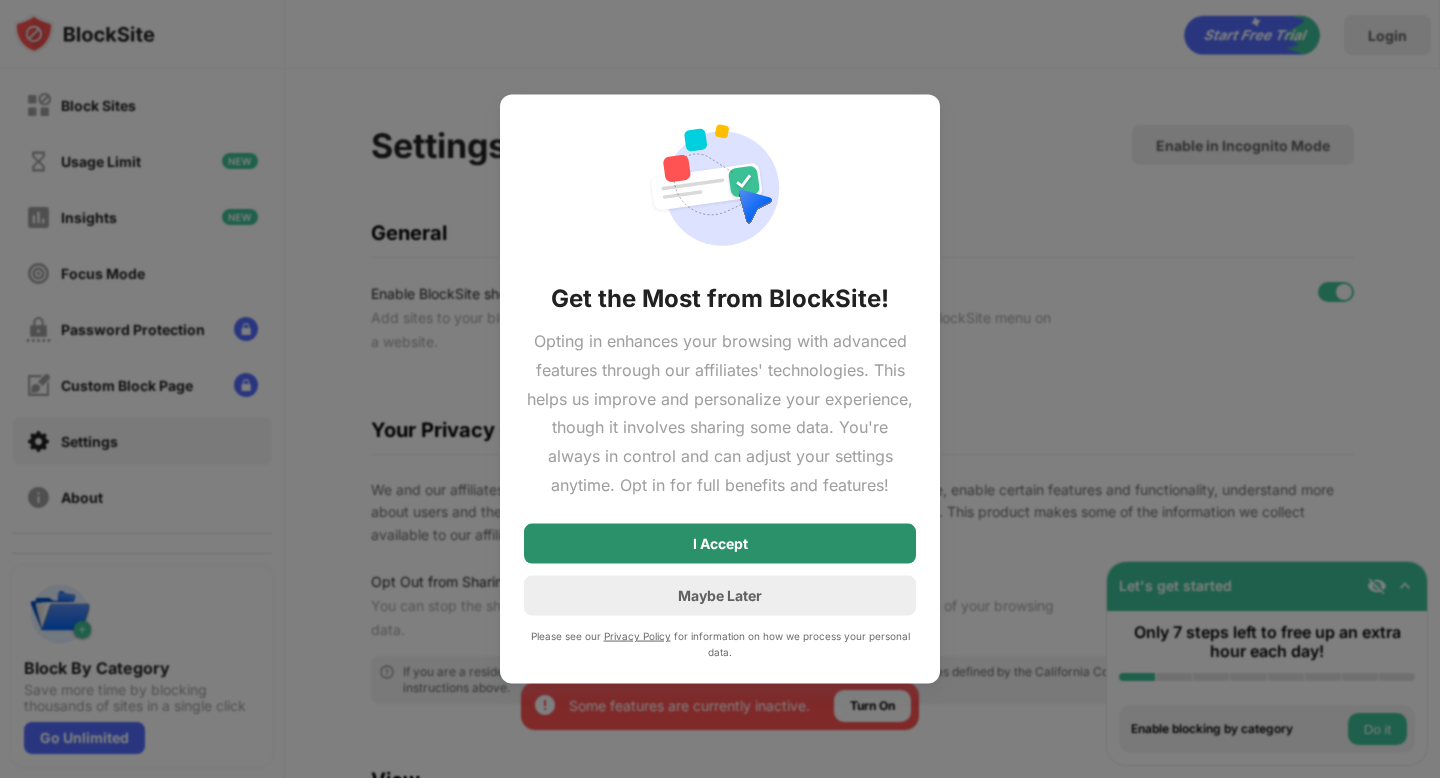 click on "I Accept" at bounding box center (720, 543) 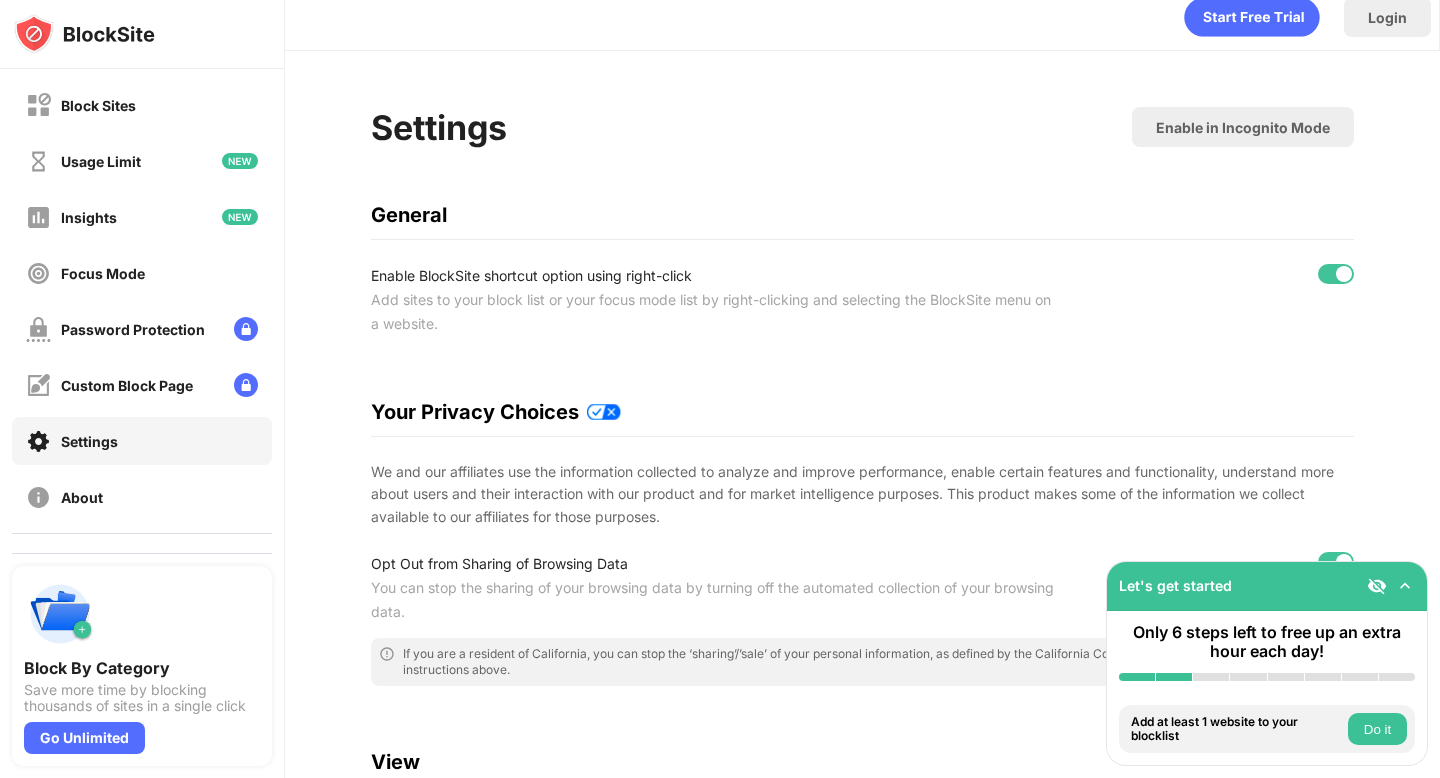 scroll, scrollTop: 0, scrollLeft: 0, axis: both 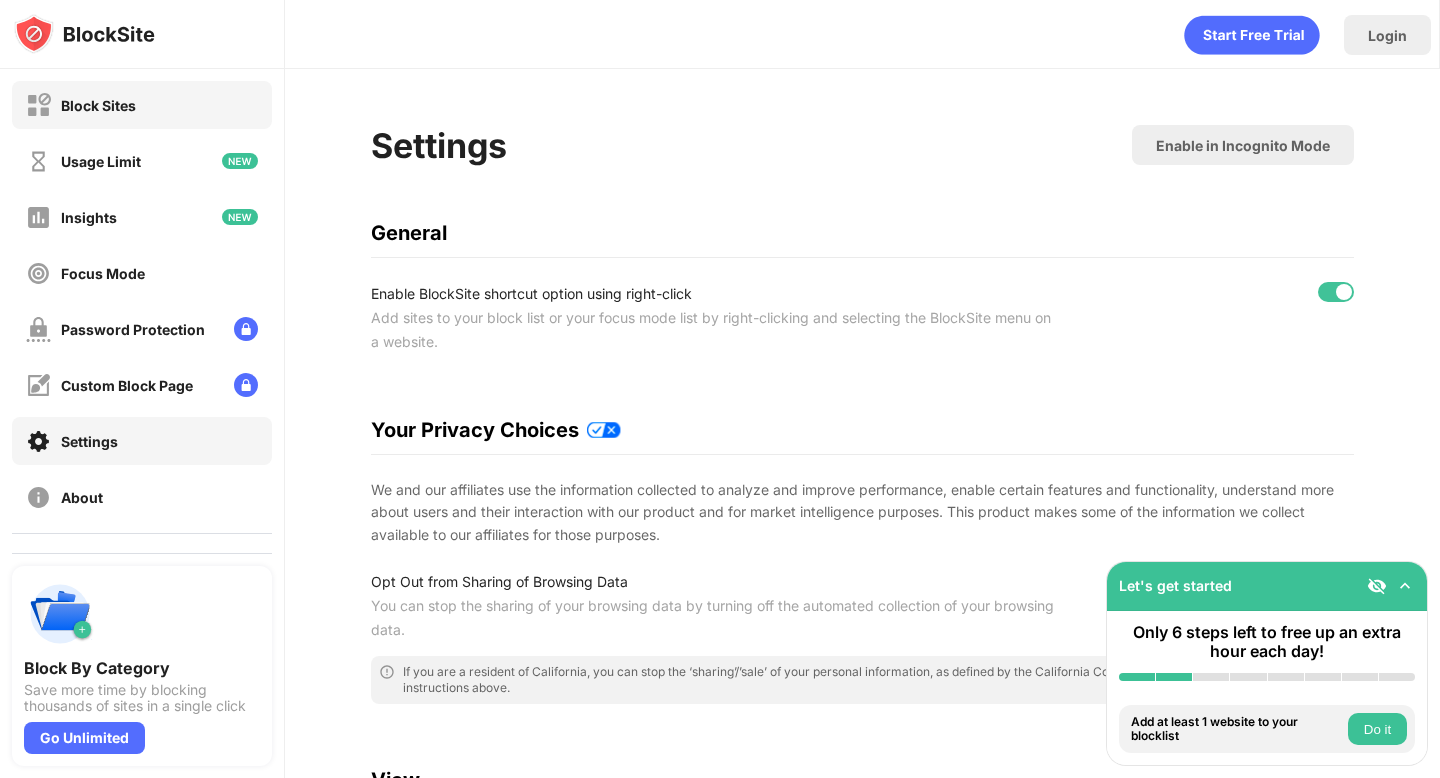 click on "Block Sites" at bounding box center (142, 105) 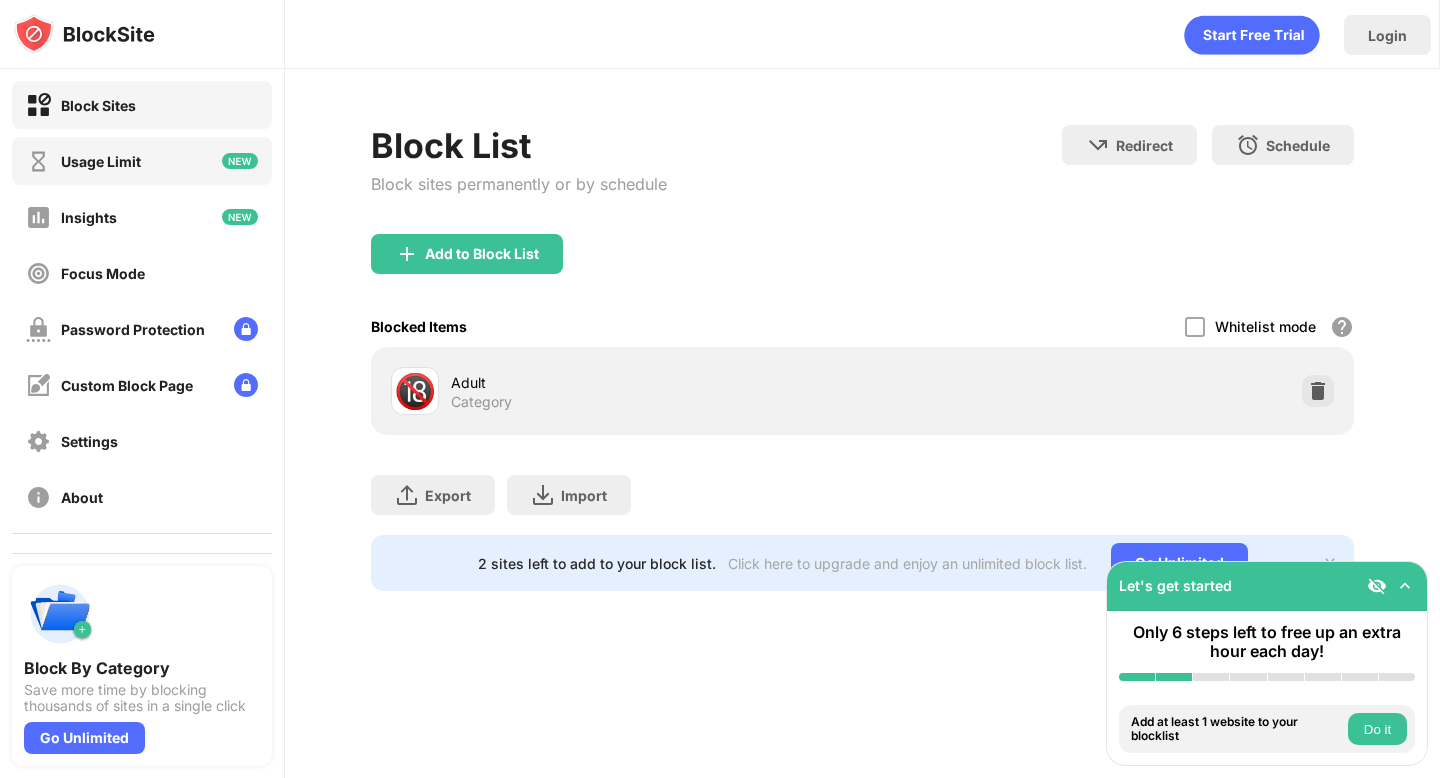 click on "Usage Limit" at bounding box center [142, 161] 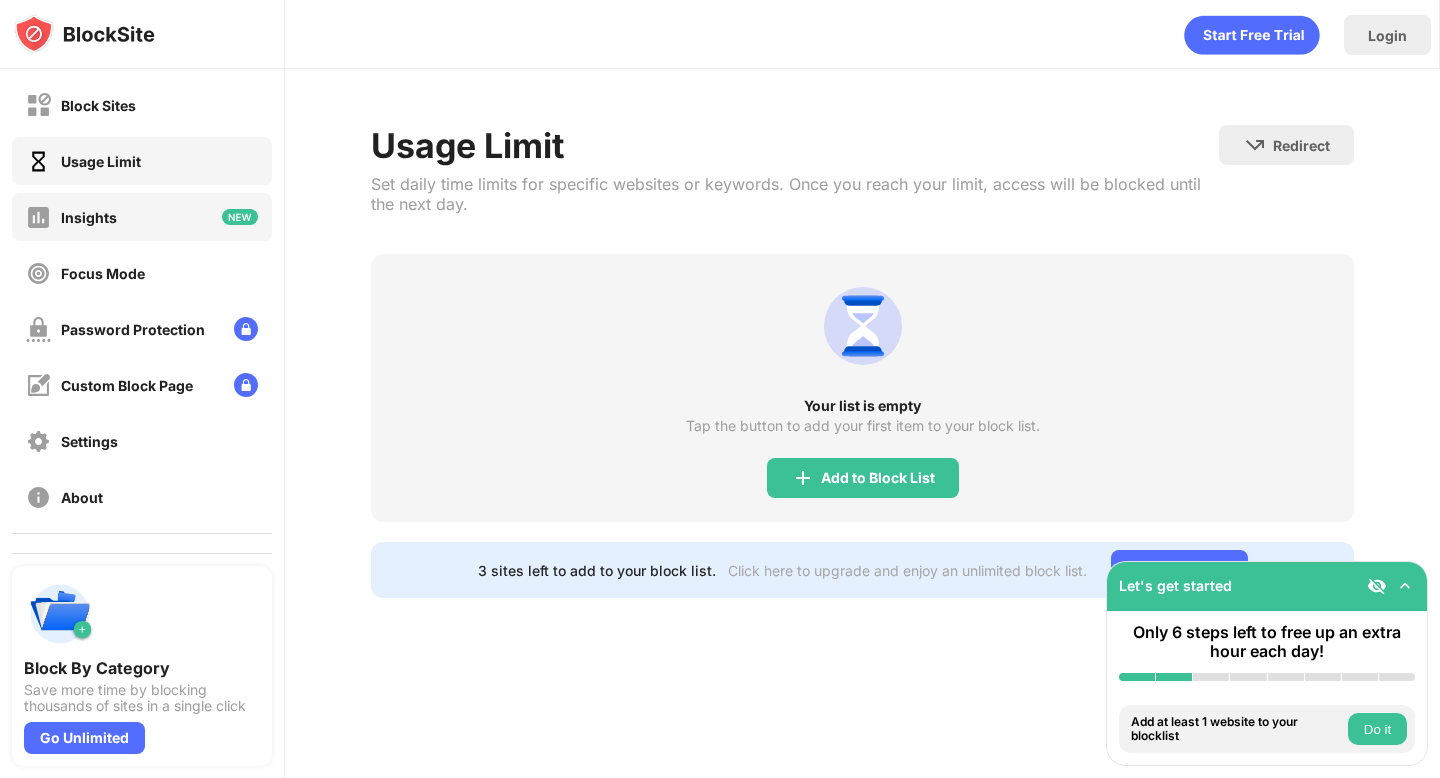 click on "Insights" at bounding box center [89, 217] 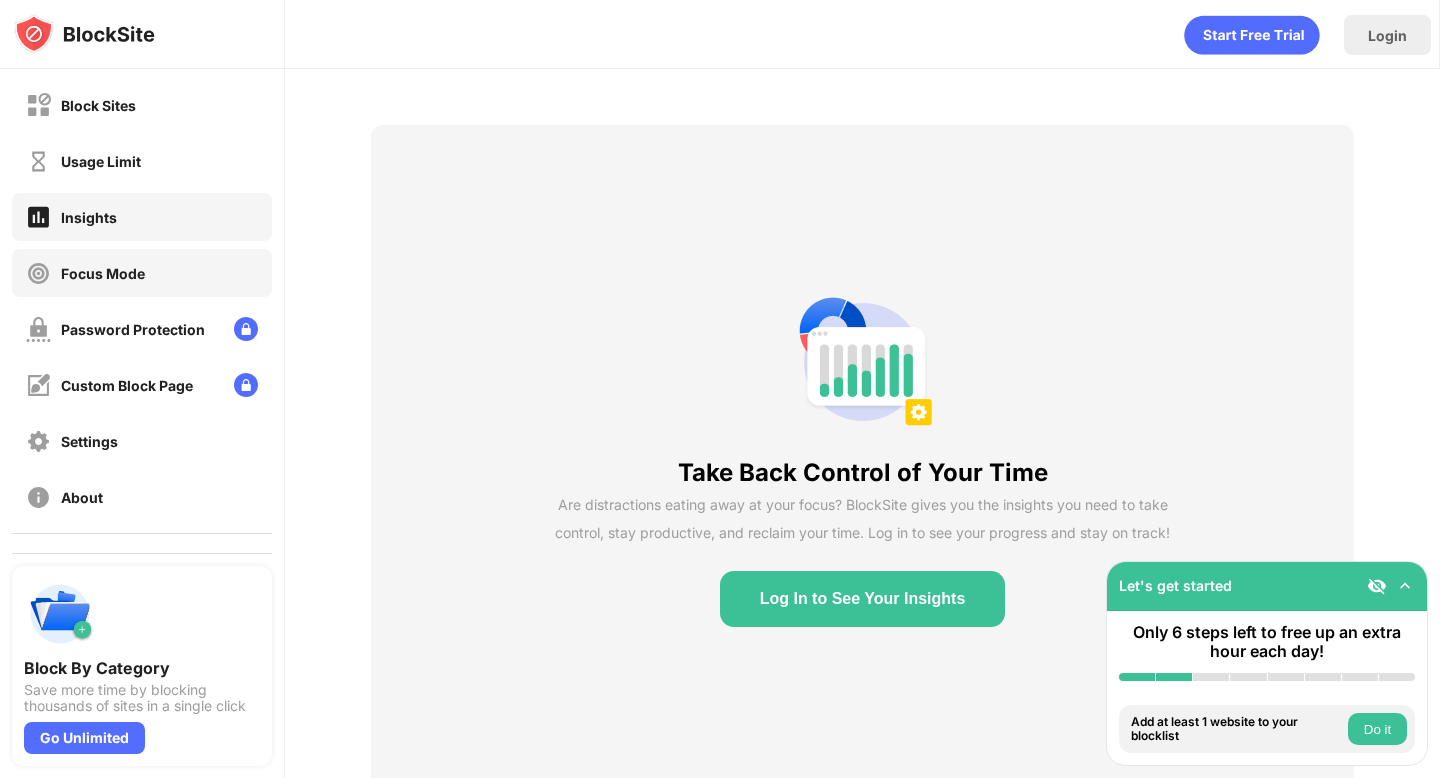 click on "Focus Mode" at bounding box center [142, 273] 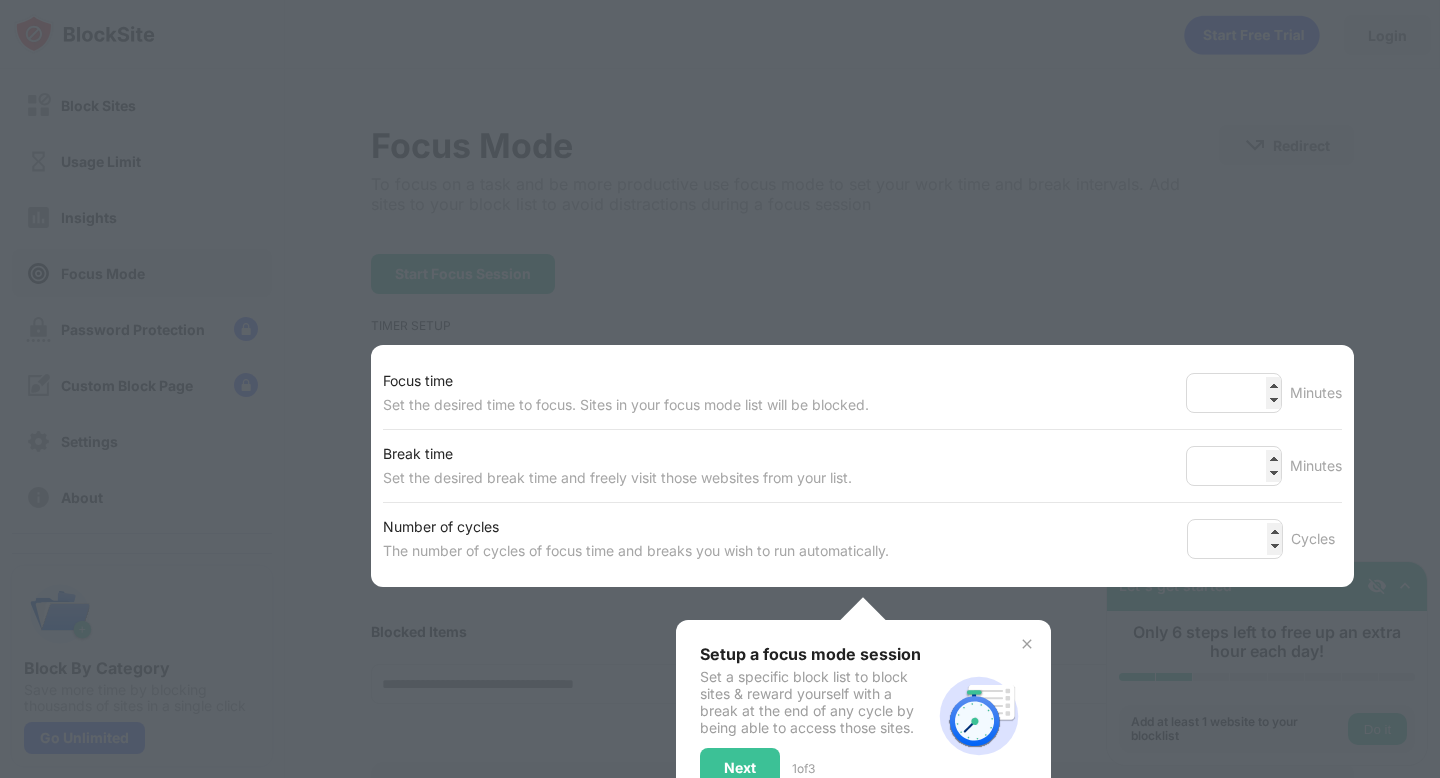 click at bounding box center (720, 389) 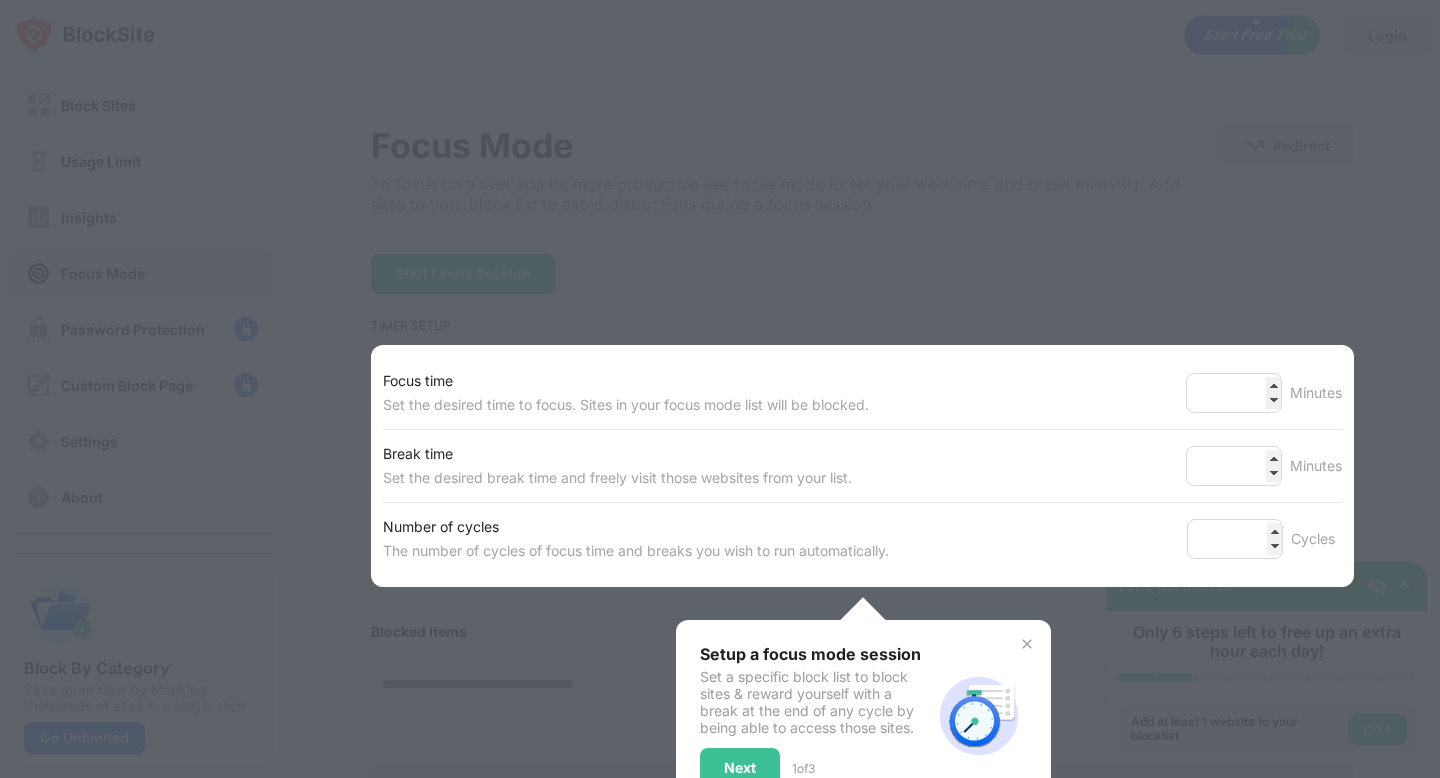 click at bounding box center (1027, 644) 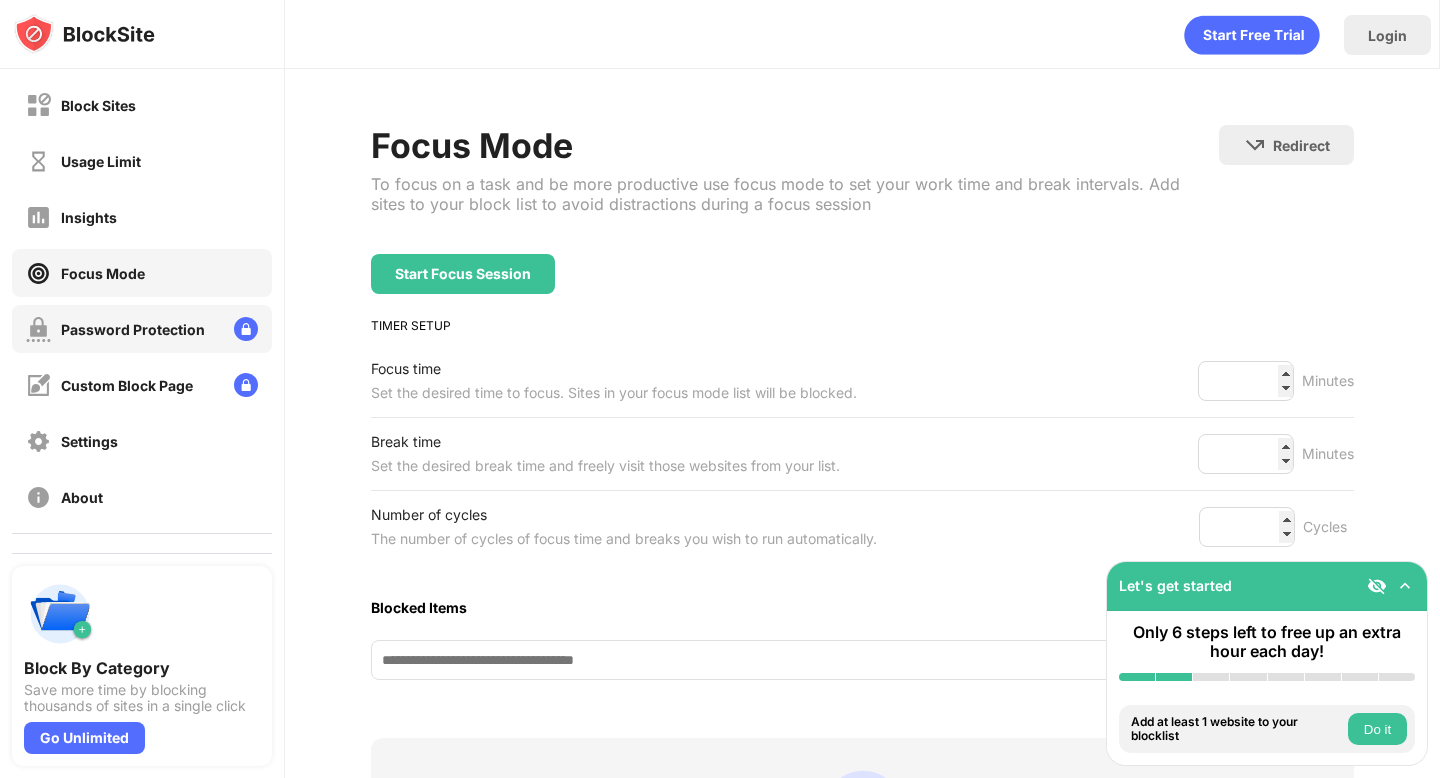 click at bounding box center [246, 329] 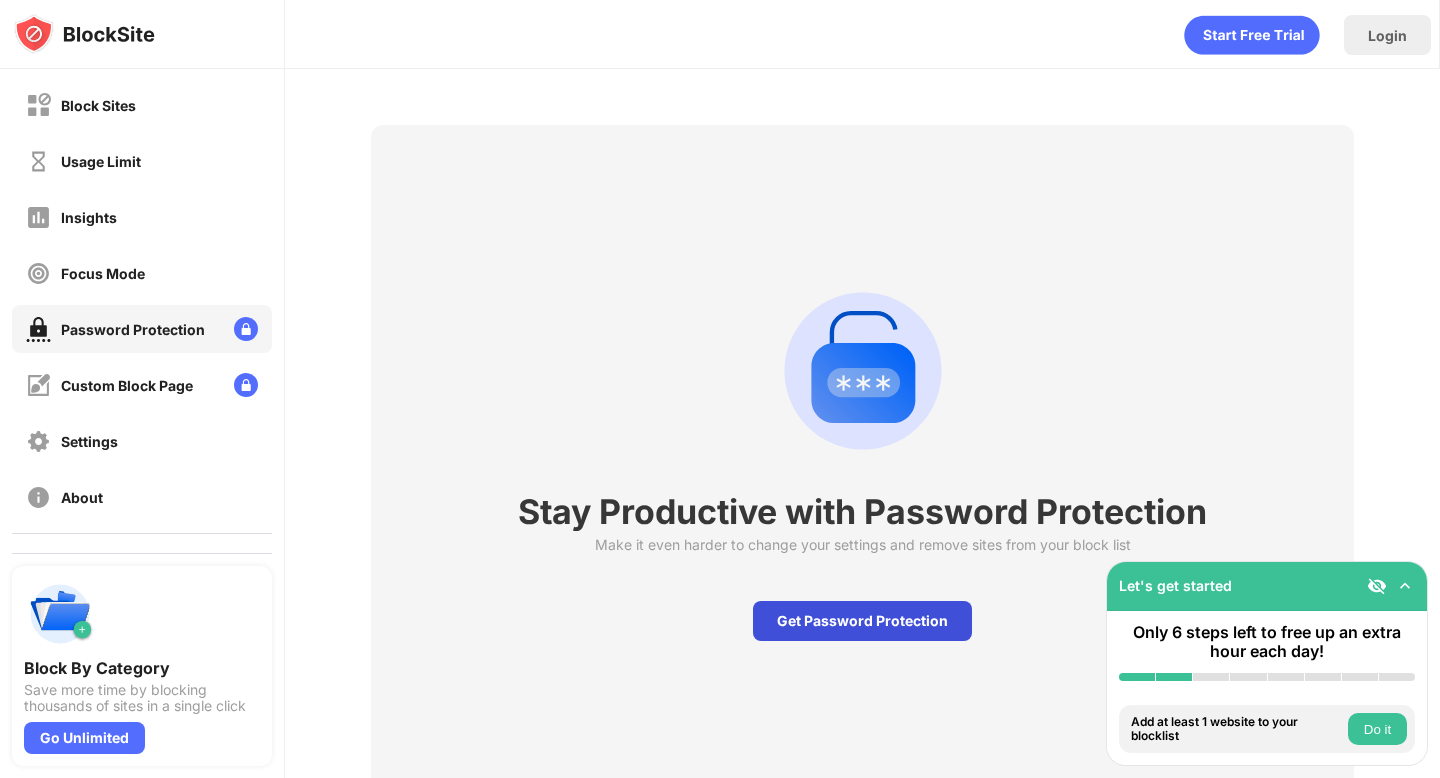 click on "Get Password Protection" at bounding box center (862, 621) 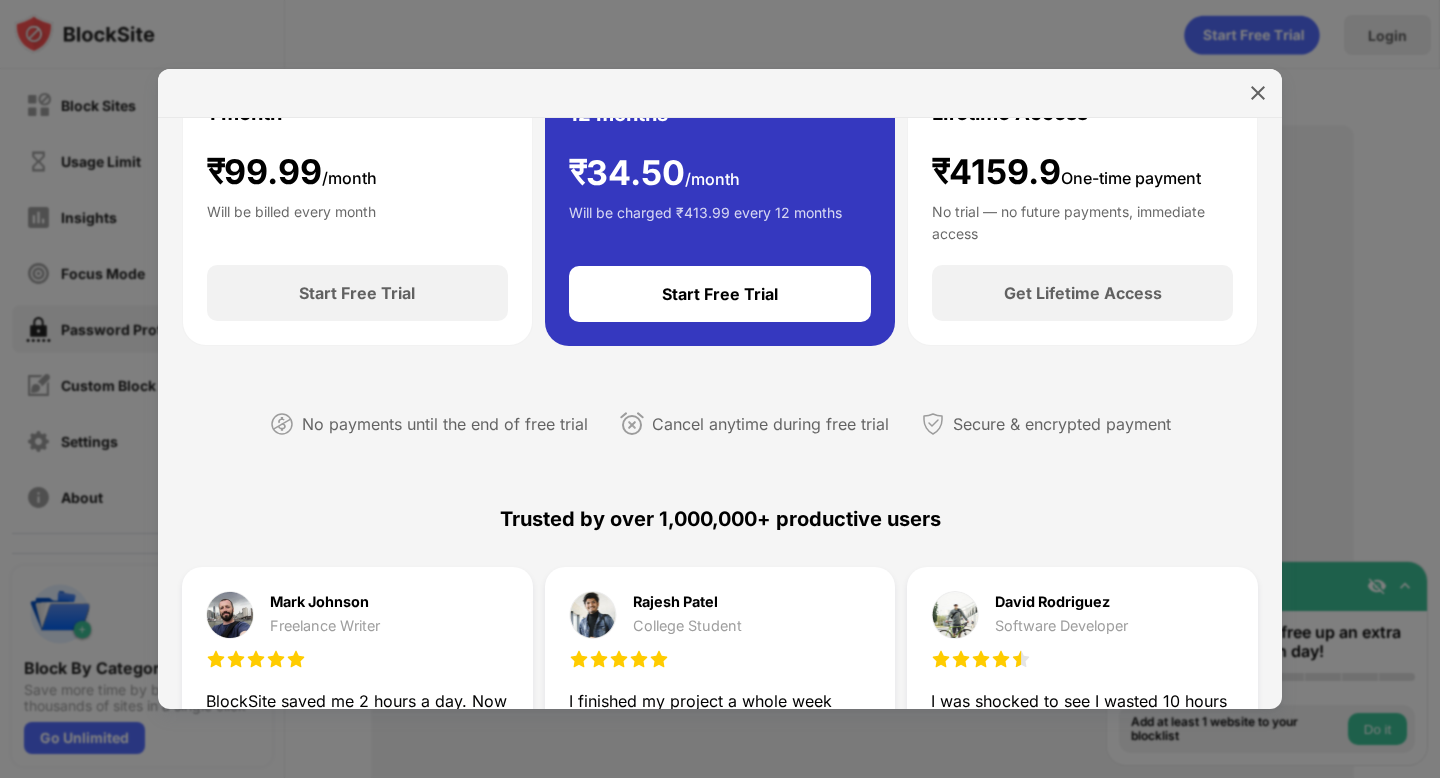 scroll, scrollTop: 0, scrollLeft: 0, axis: both 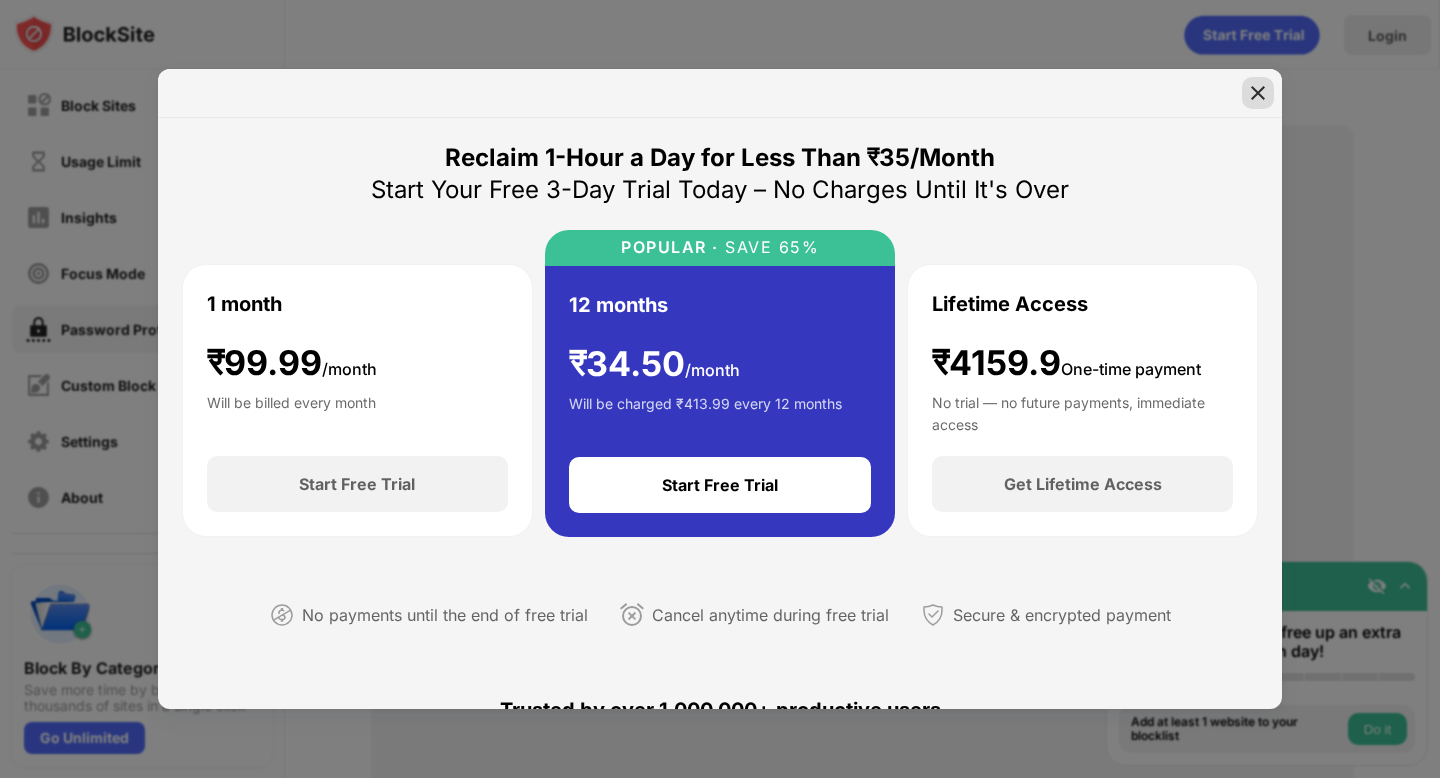 click at bounding box center (1258, 93) 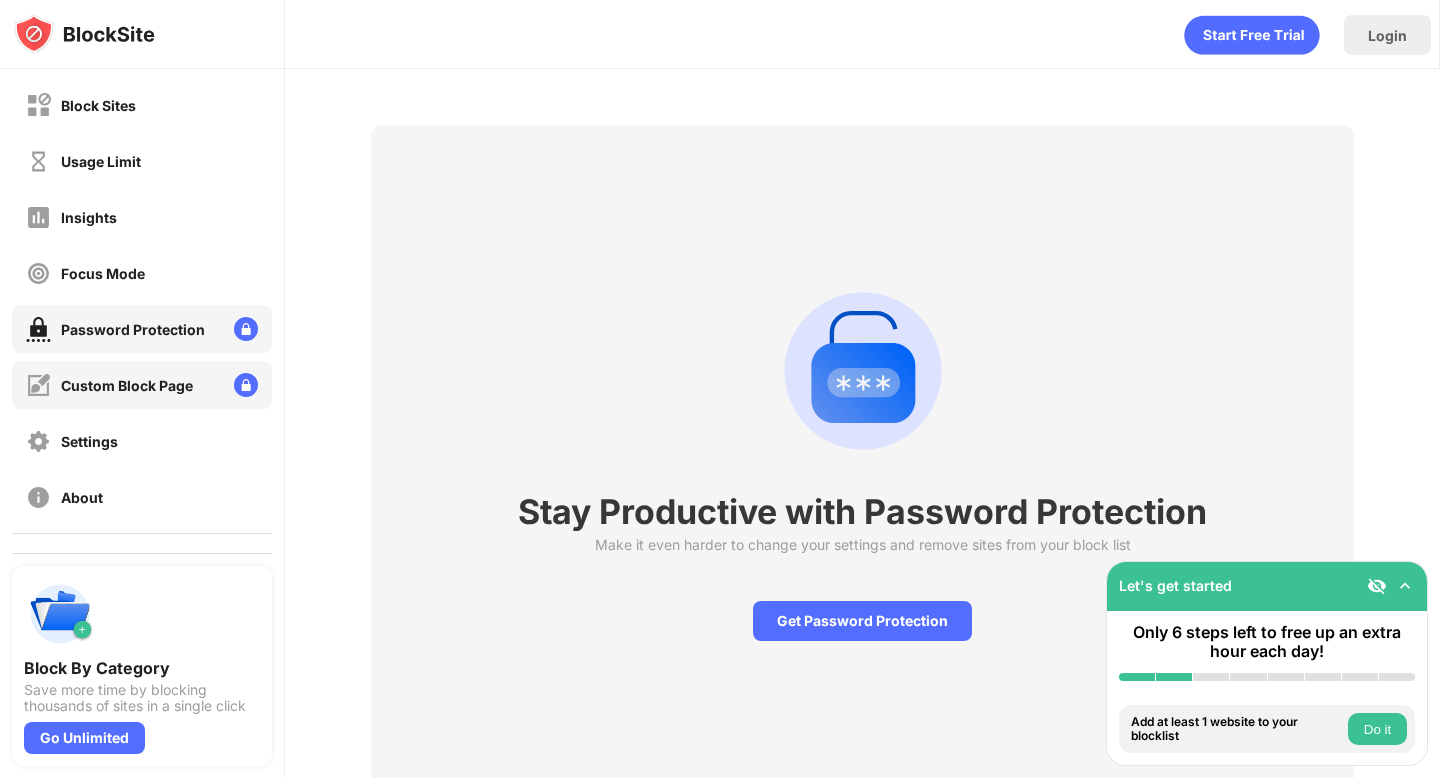 click on "Custom Block Page" at bounding box center (127, 385) 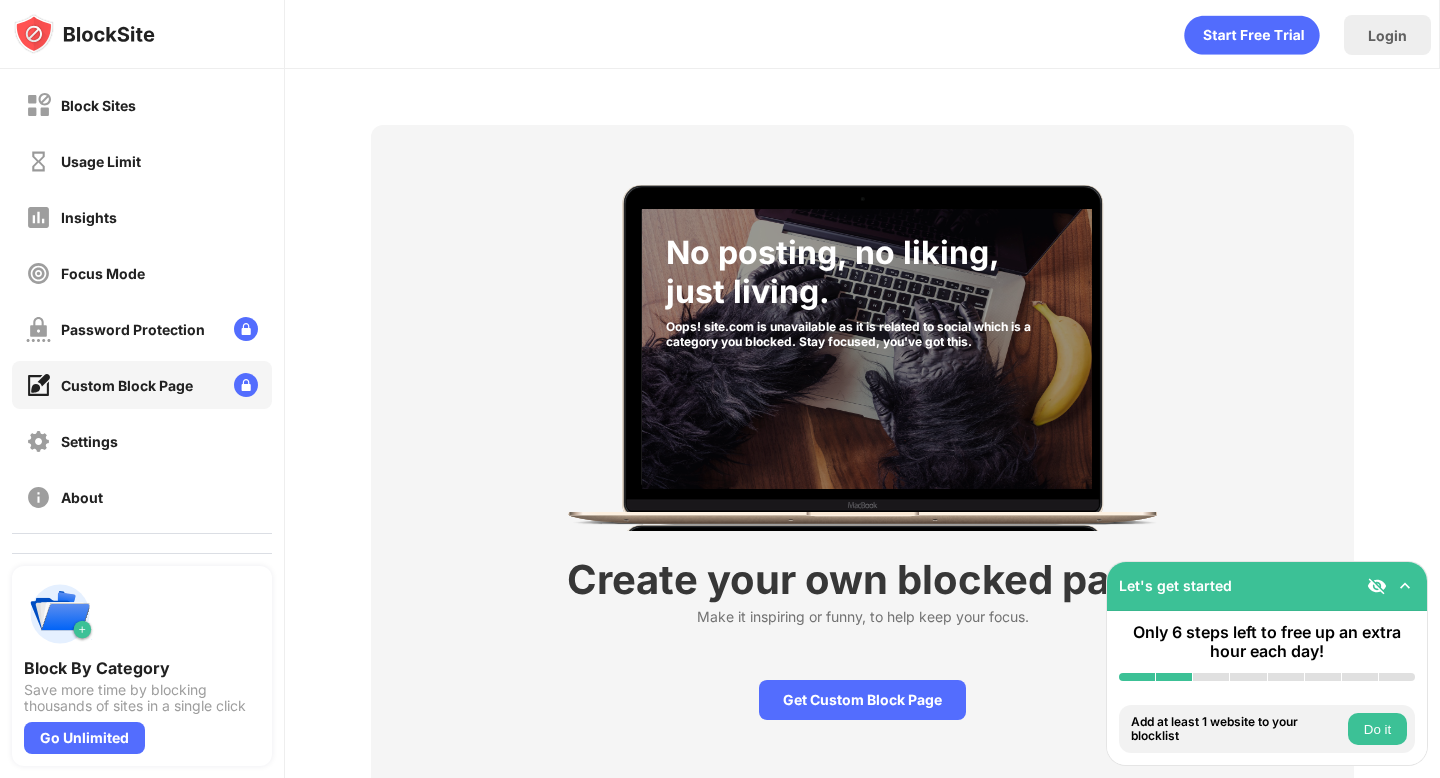 click on "Custom Block Page" at bounding box center (127, 385) 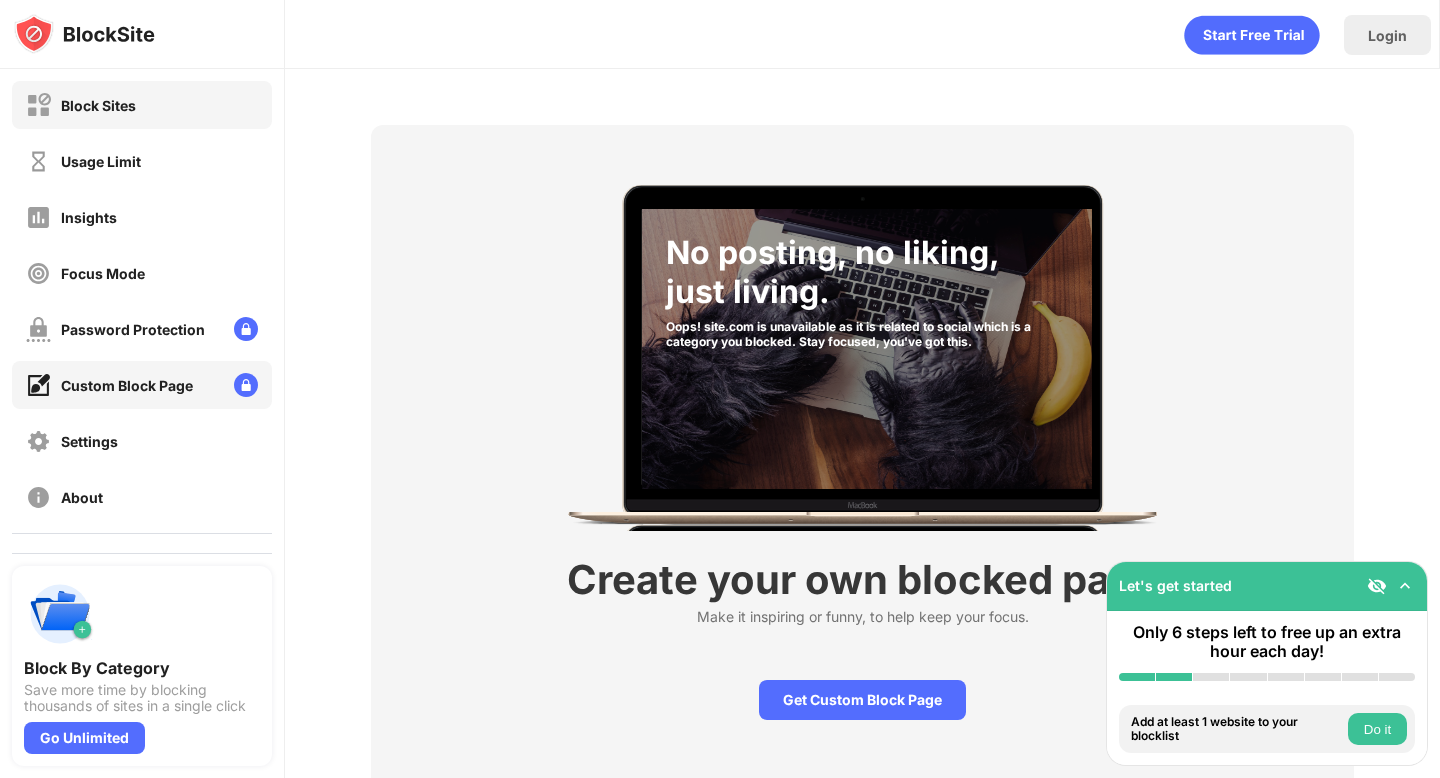 click on "Block Sites" at bounding box center [98, 105] 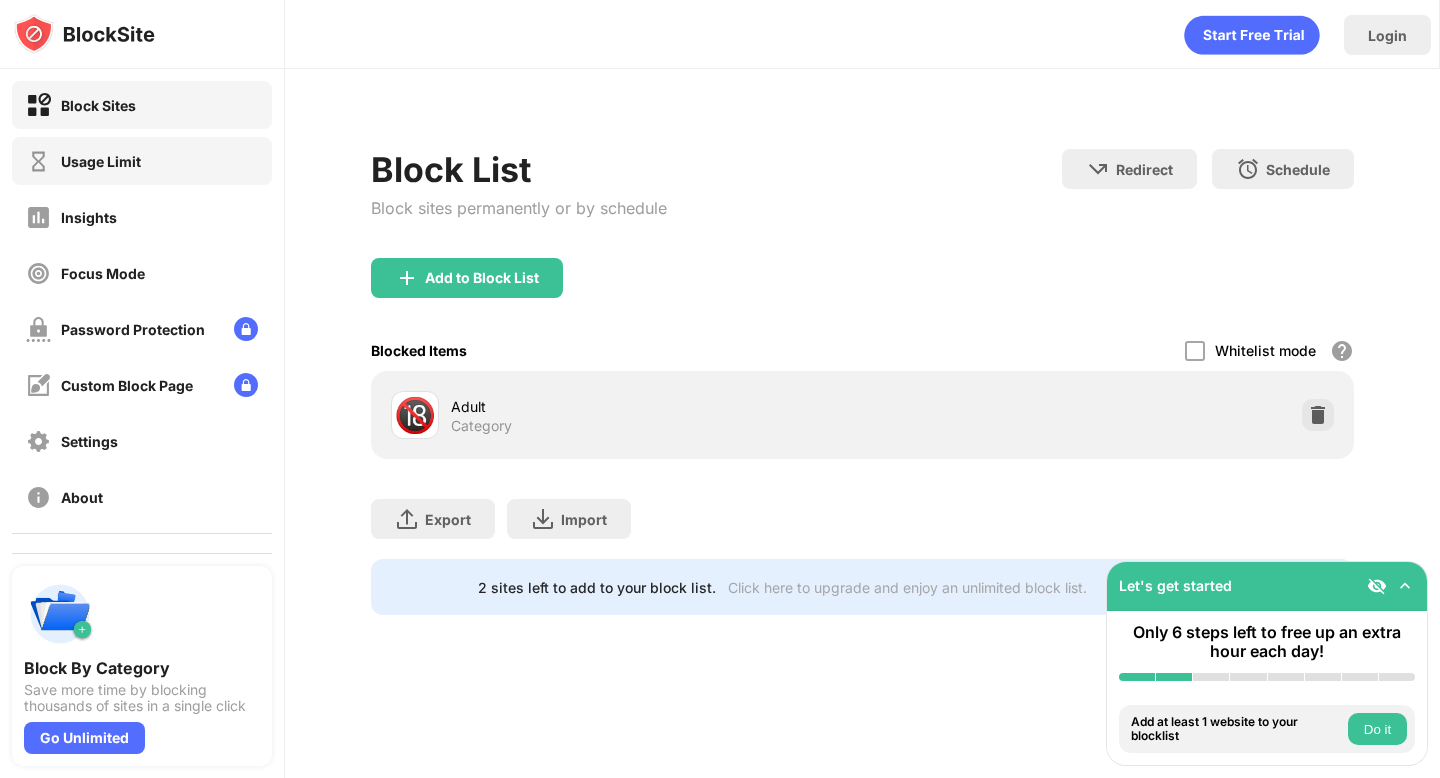 click on "Usage Limit" at bounding box center [101, 161] 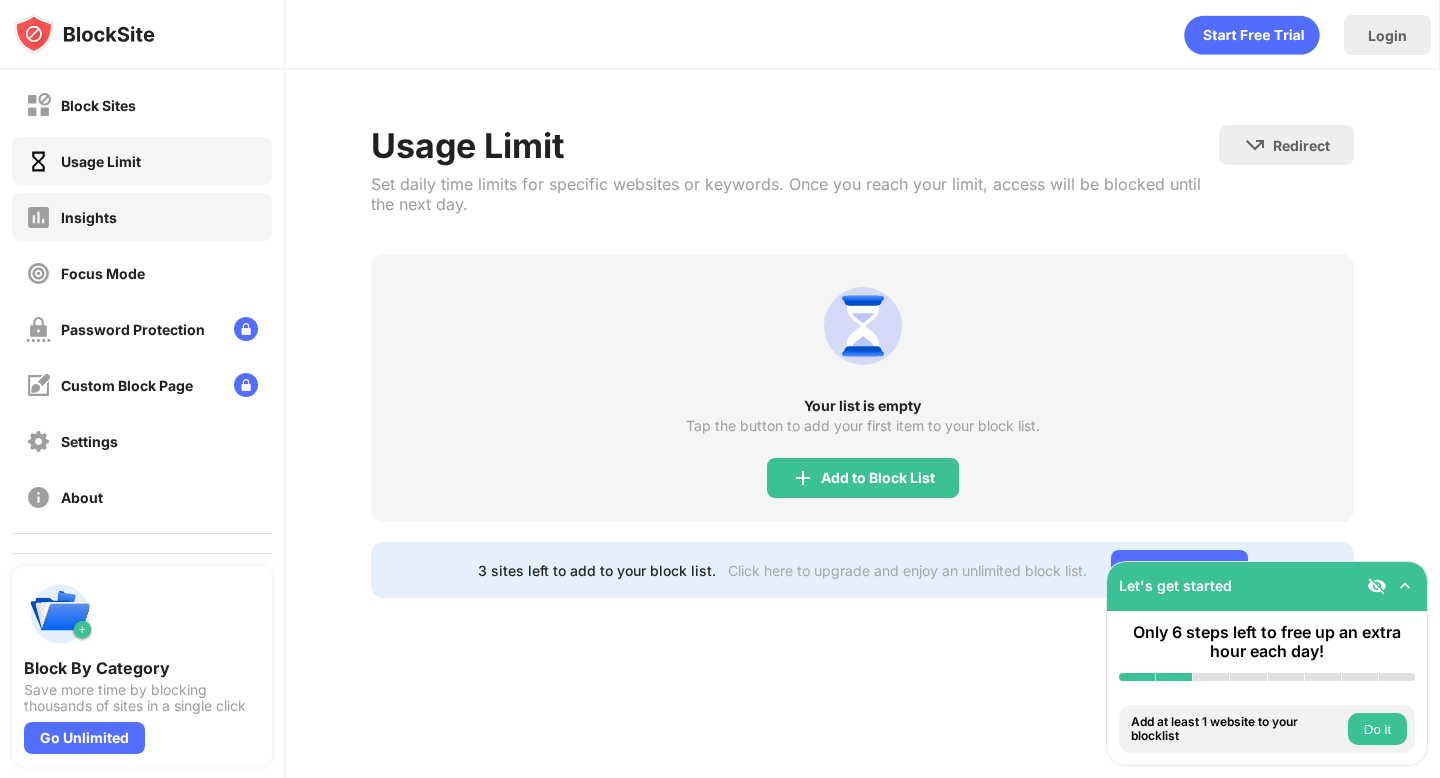 click on "Insights" at bounding box center [89, 217] 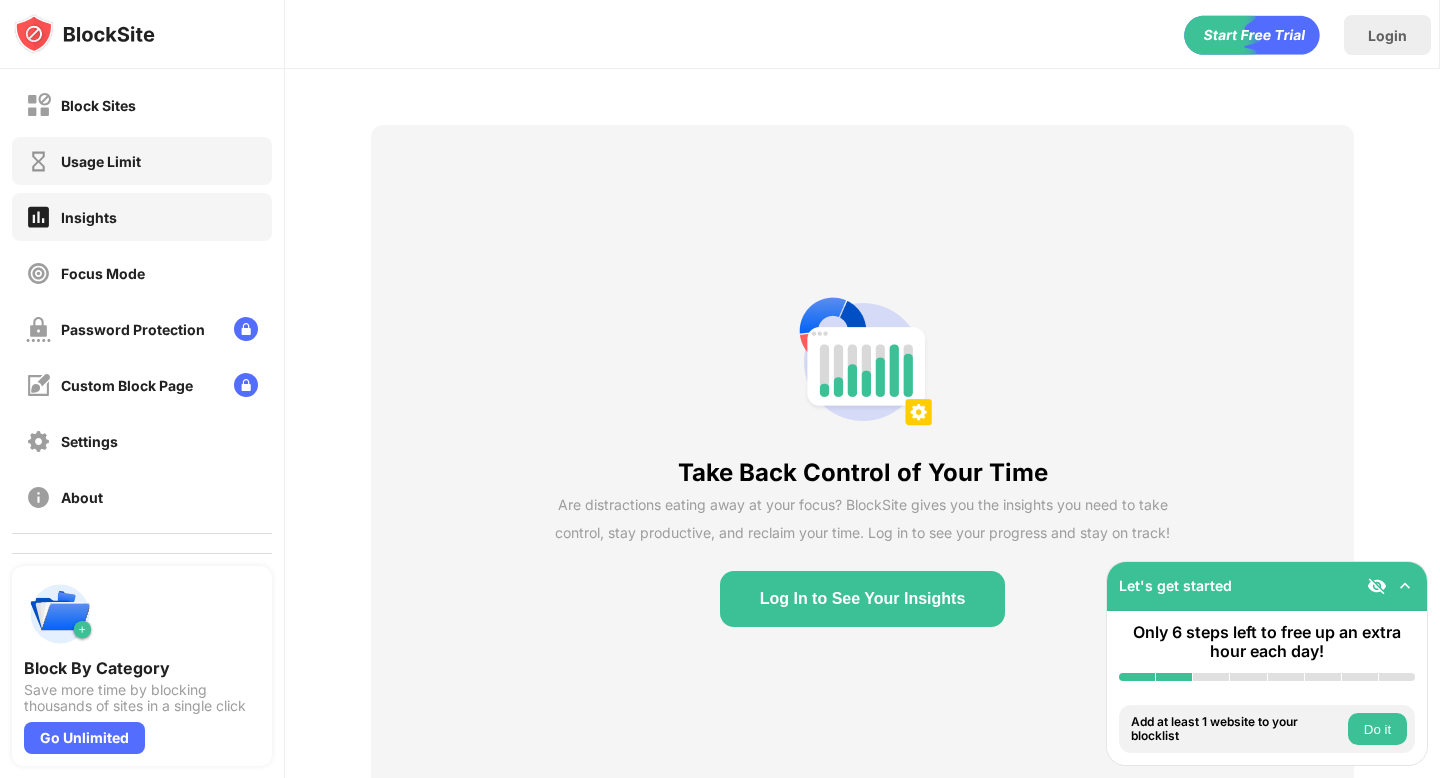 click on "Usage Limit" at bounding box center [101, 161] 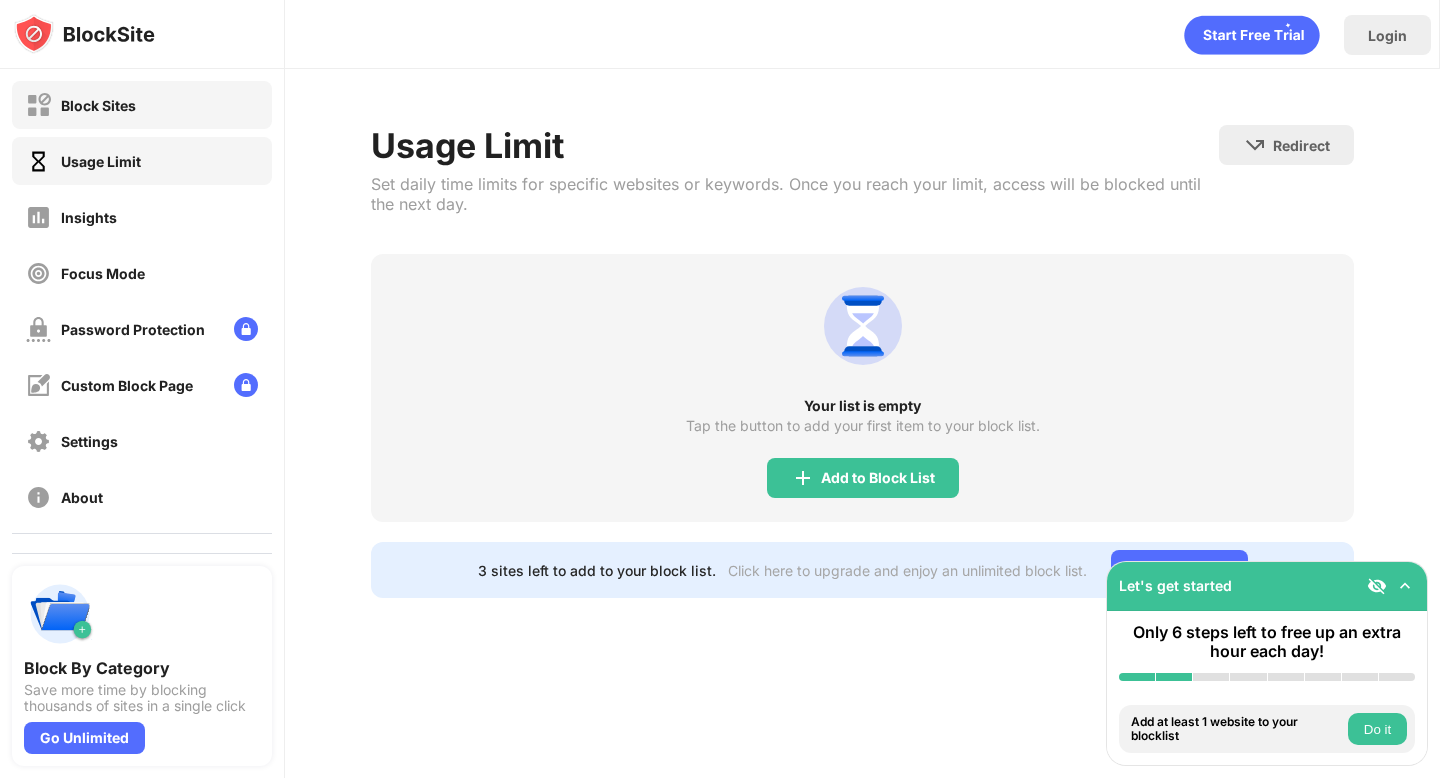 click on "Block Sites" at bounding box center [98, 105] 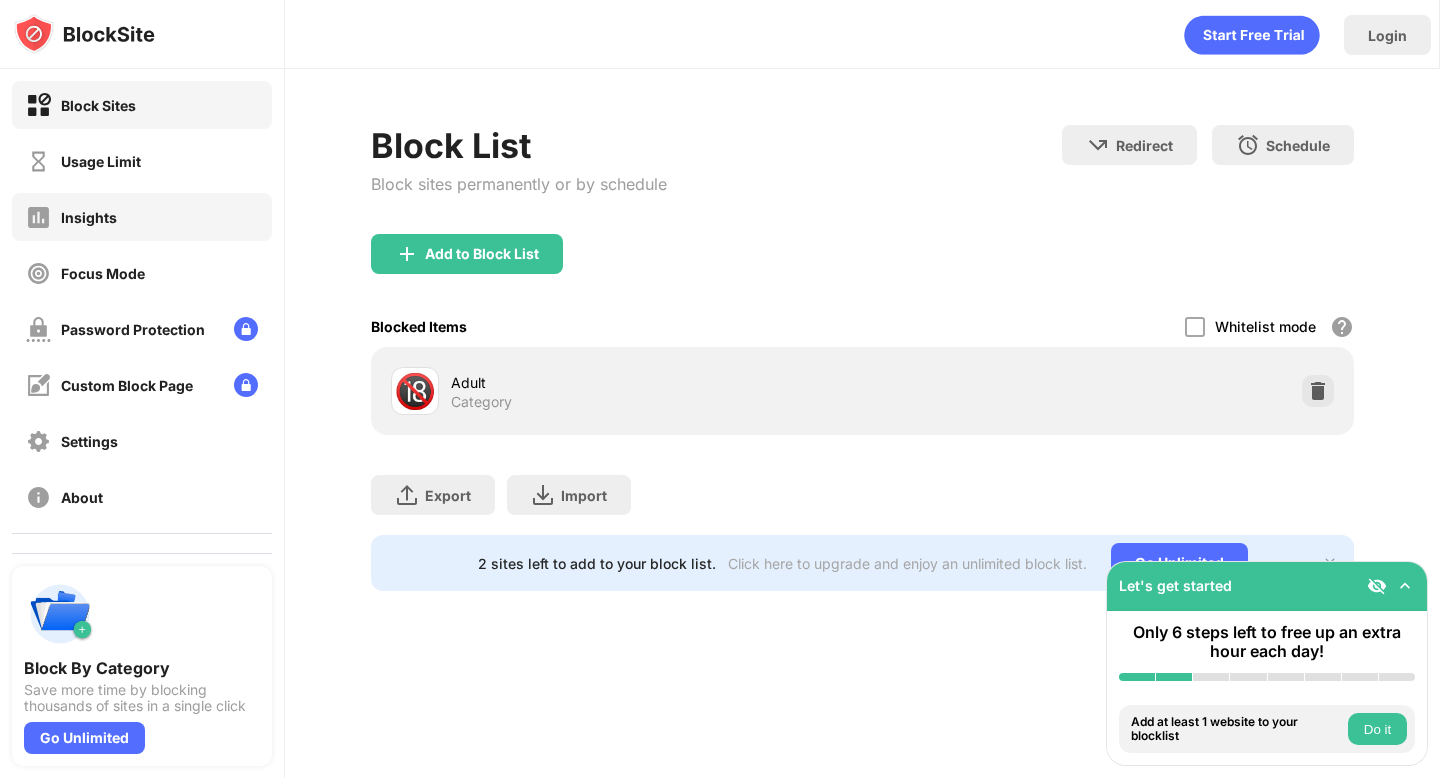click on "Insights" at bounding box center [142, 217] 